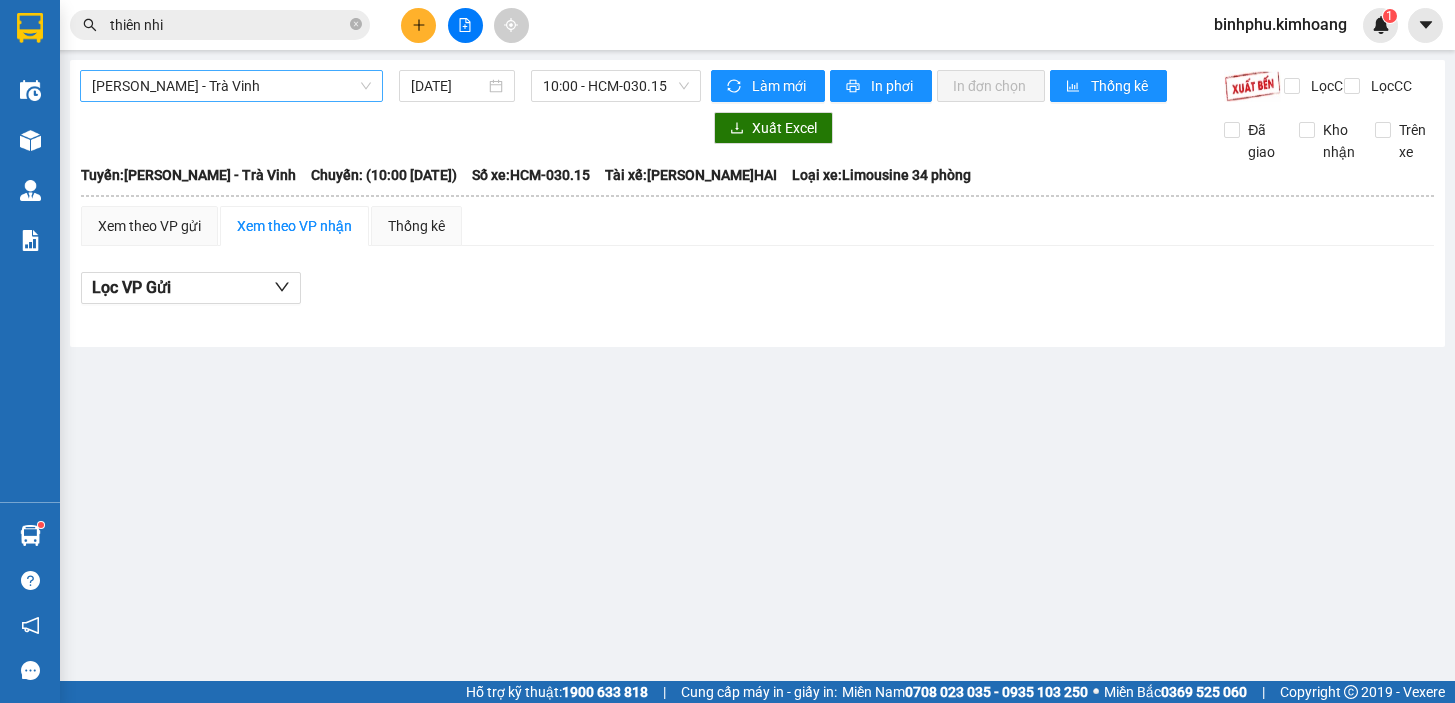 scroll, scrollTop: 0, scrollLeft: 0, axis: both 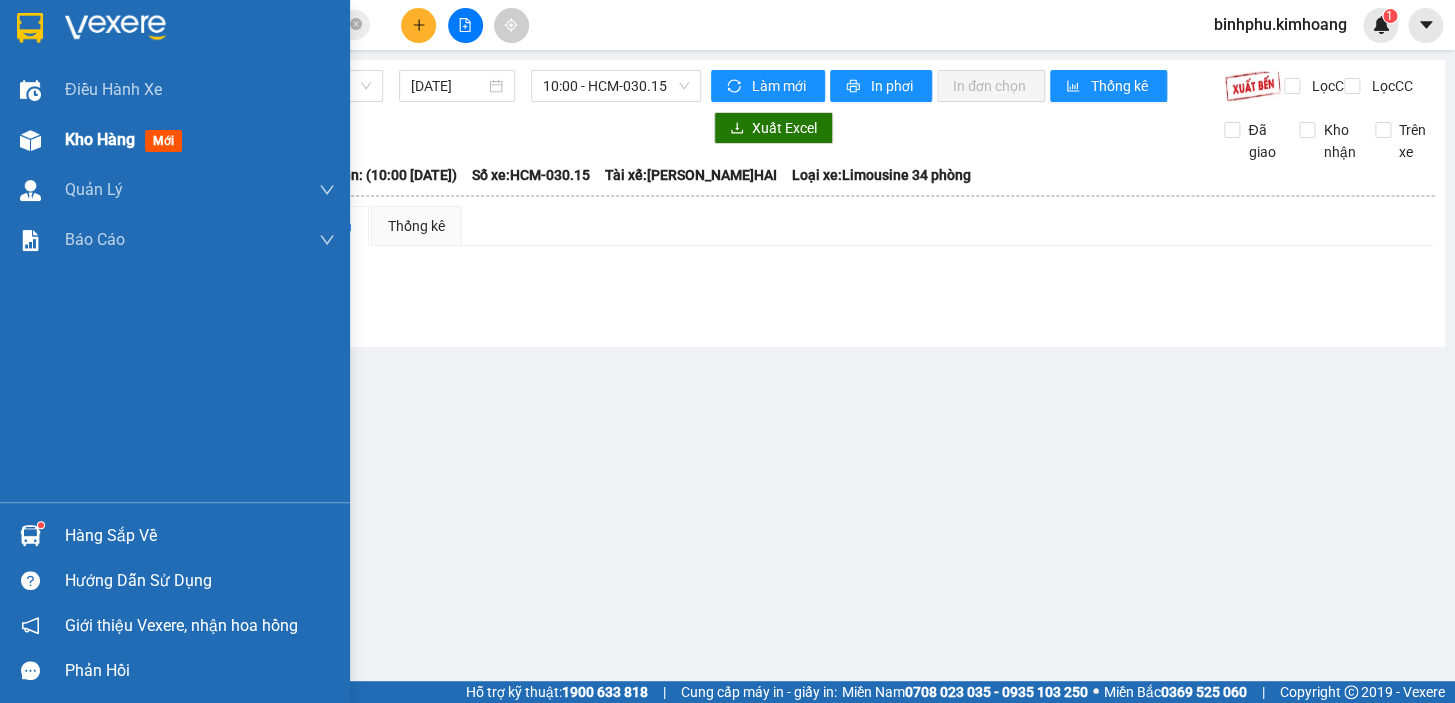 click on "Kho hàng" at bounding box center (100, 139) 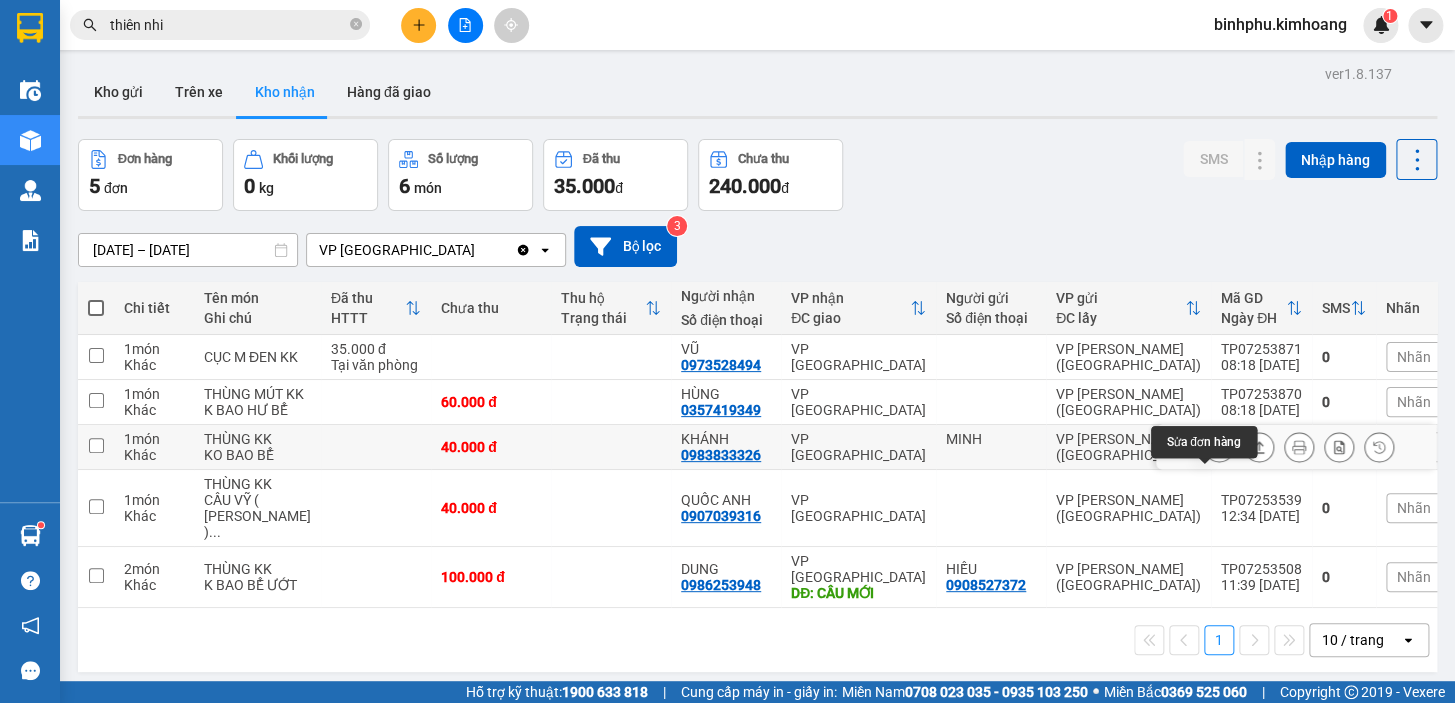 click at bounding box center (1219, 447) 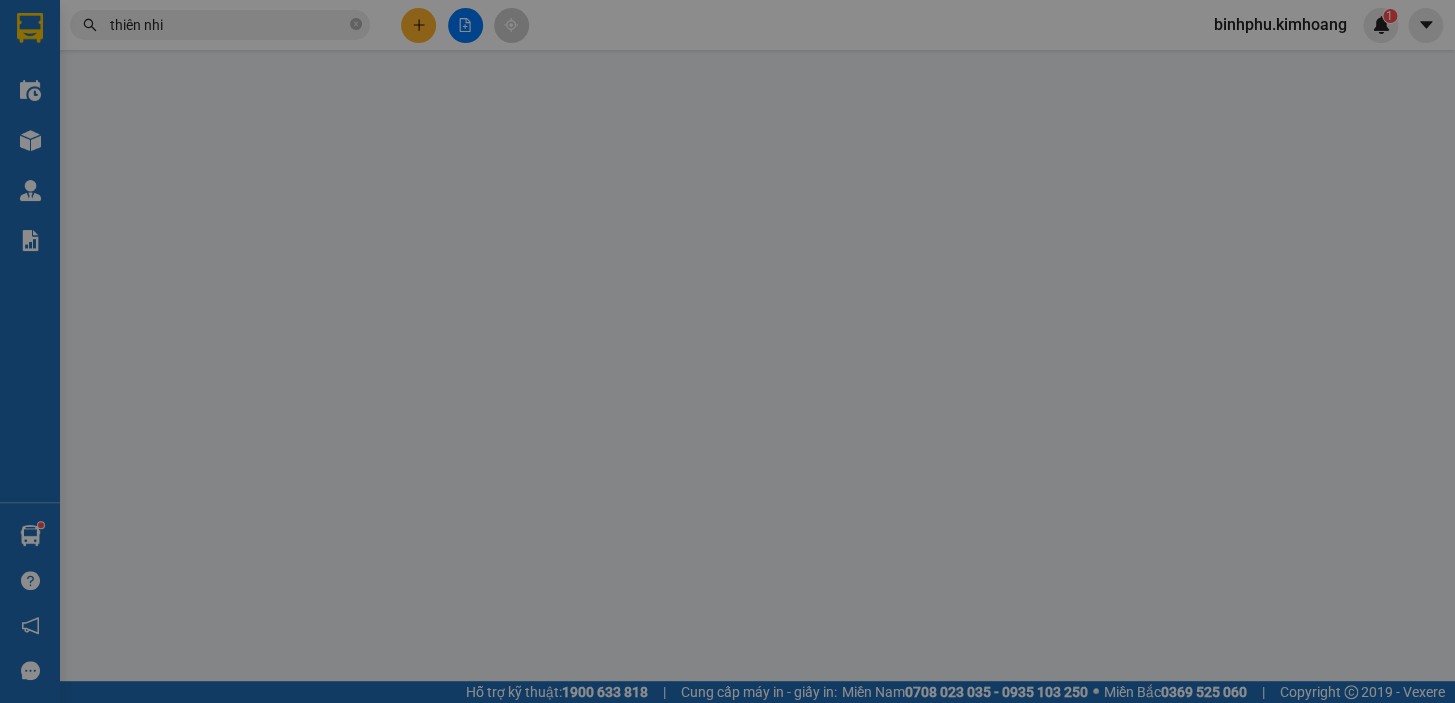 type on "MINH" 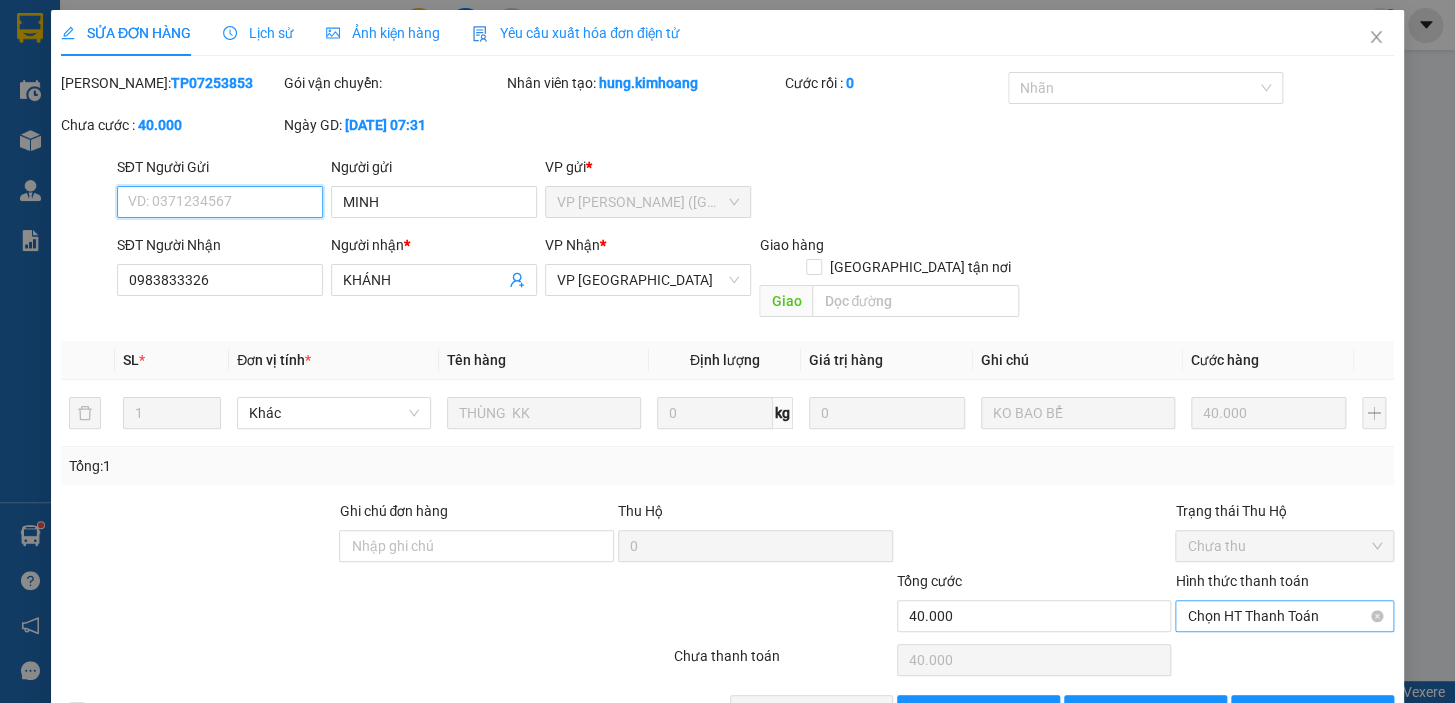click on "Chọn HT Thanh Toán" at bounding box center (1284, 616) 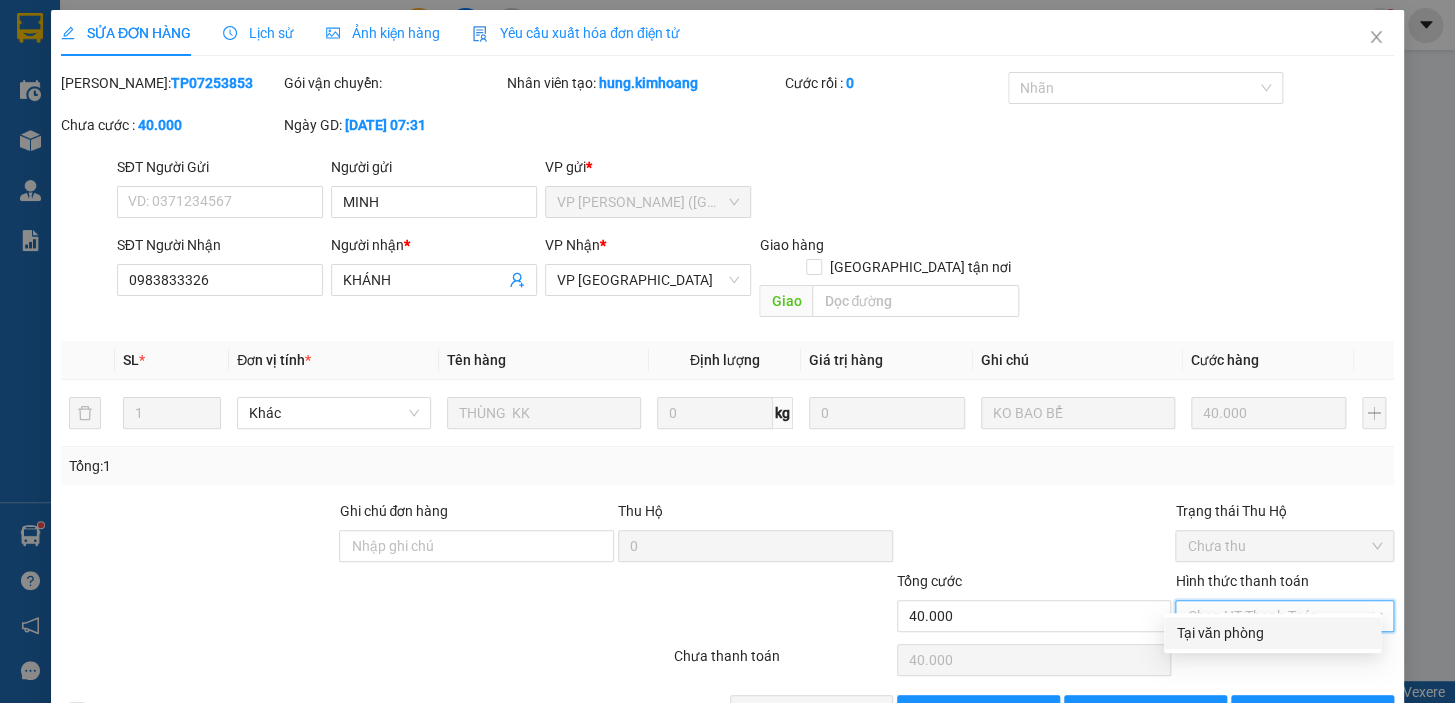 click on "Tại văn phòng" at bounding box center (1272, 633) 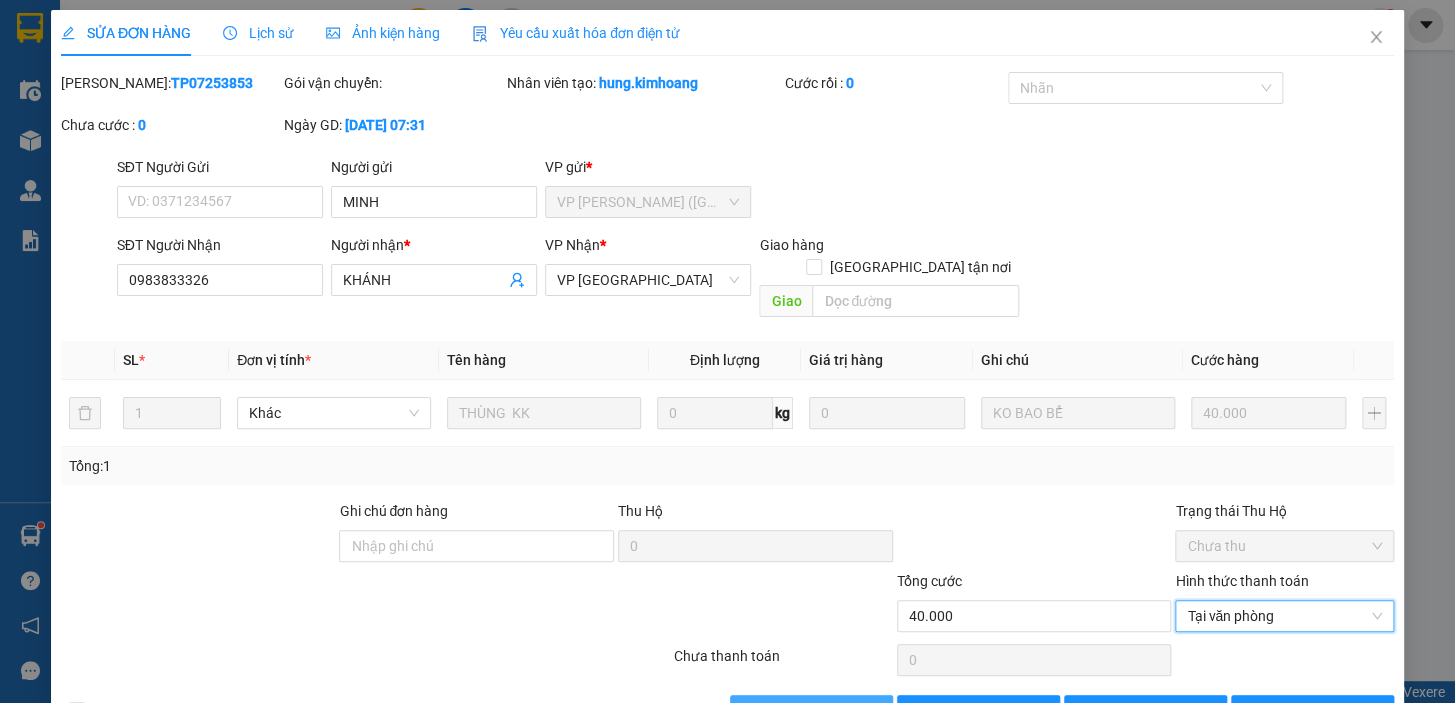 click on "[PERSON_NAME] và Giao hàng" at bounding box center (811, 711) 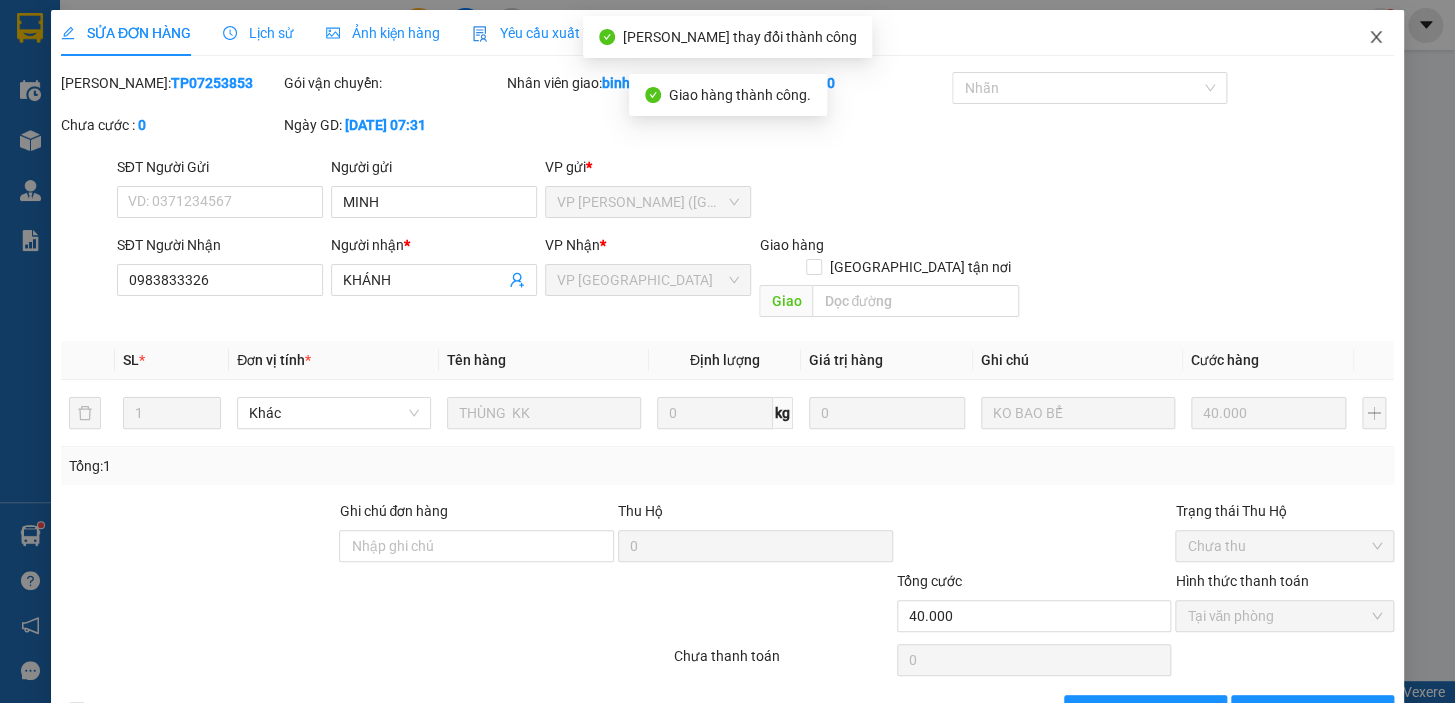 click 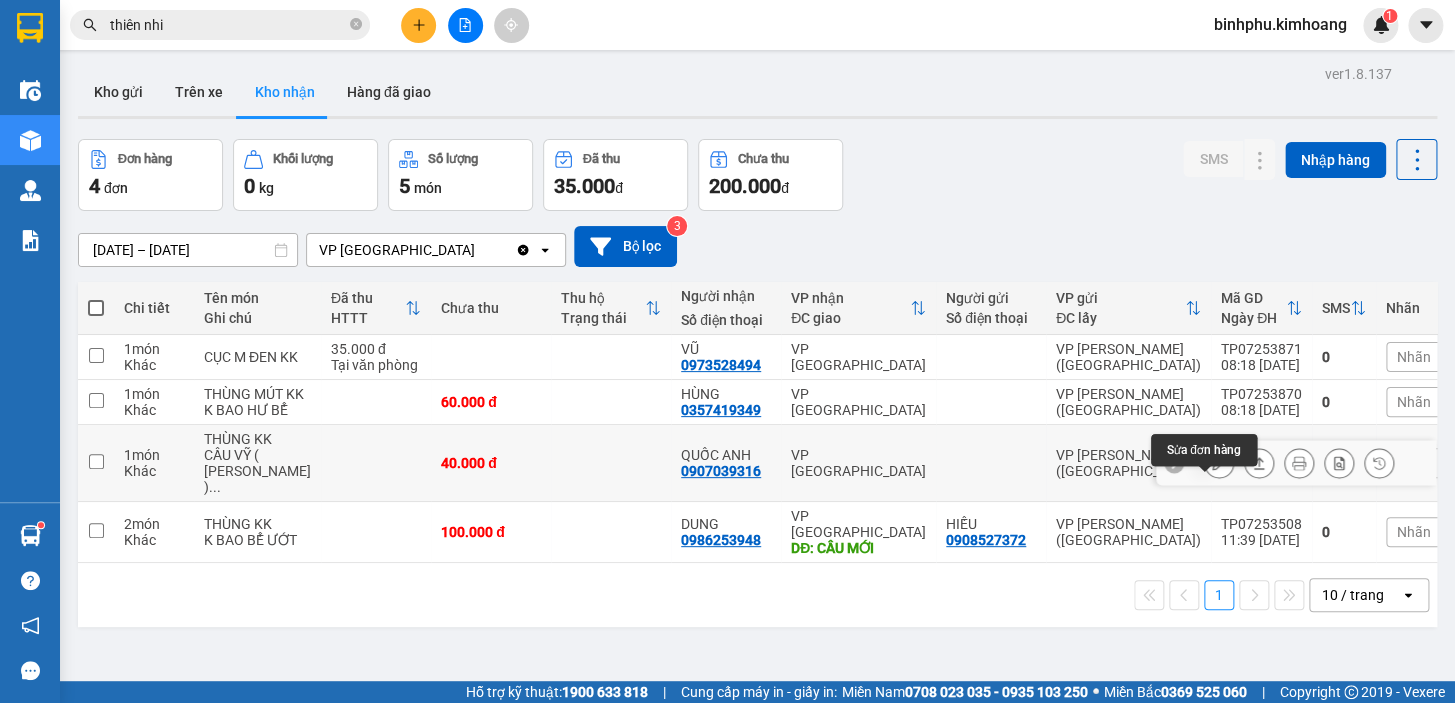 click at bounding box center (1219, 463) 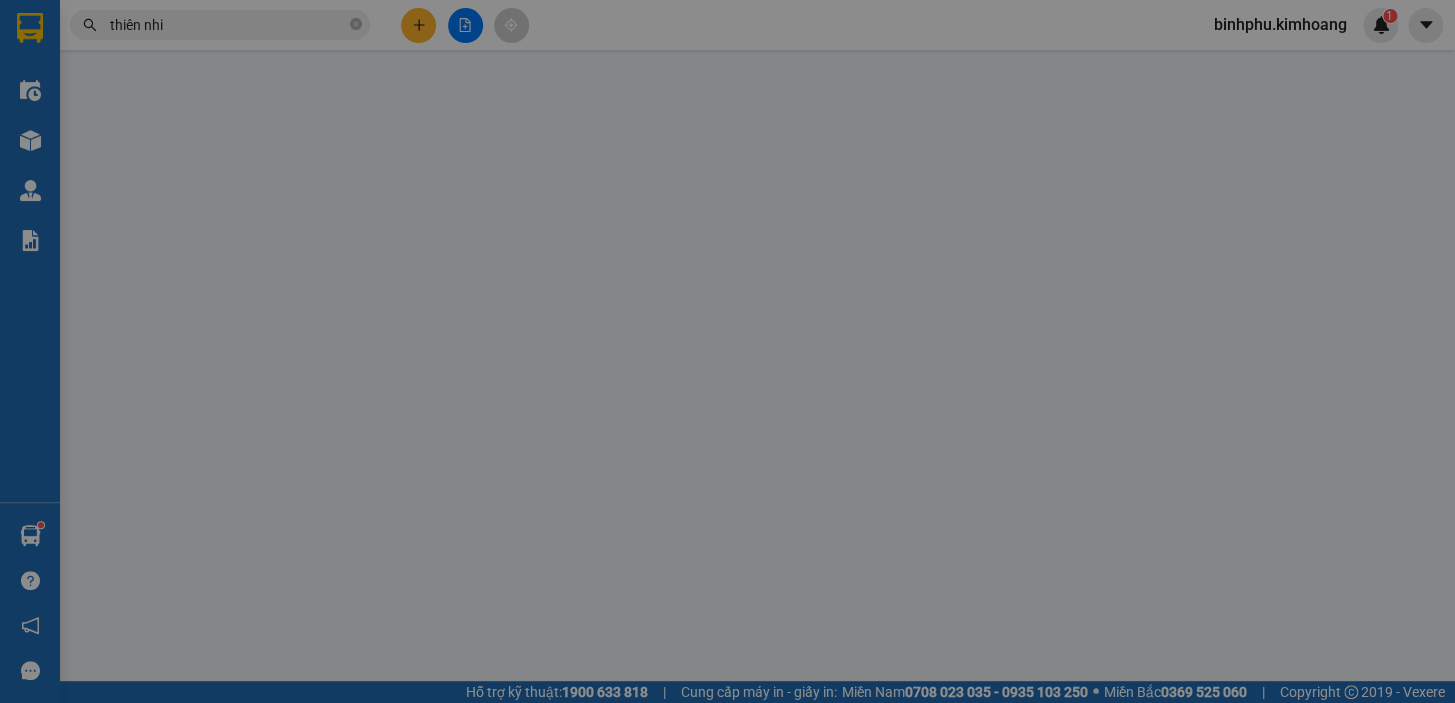 type on "0907039316" 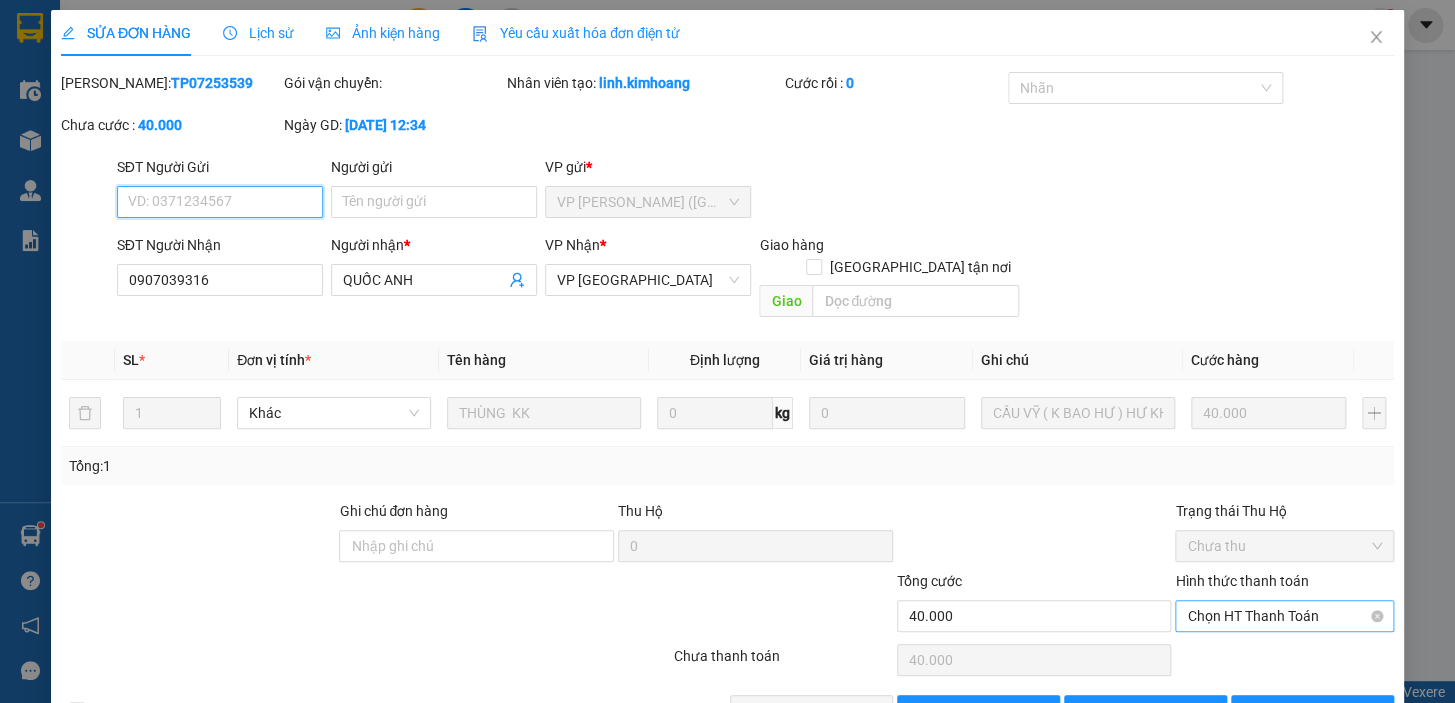 click on "Chọn HT Thanh Toán" at bounding box center (1284, 616) 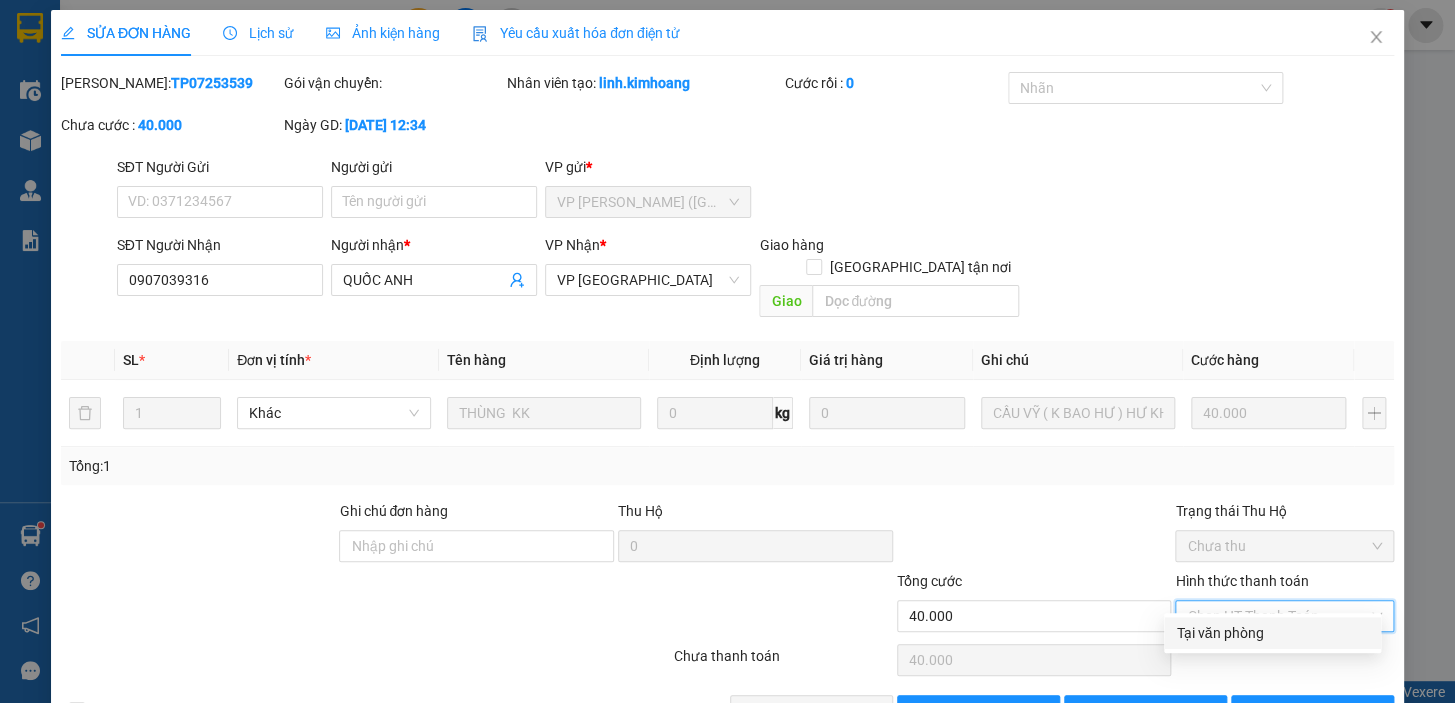 click on "Tại văn phòng" at bounding box center (1272, 633) 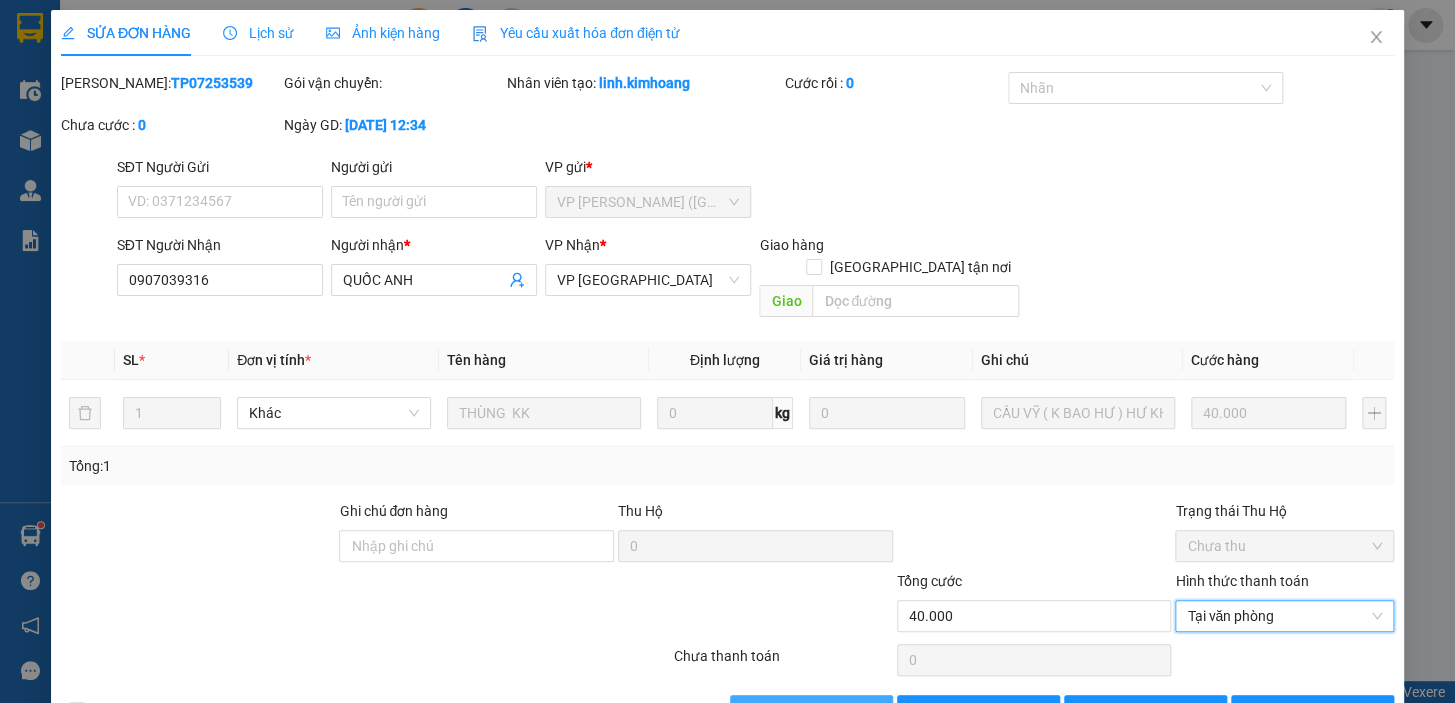 click on "[PERSON_NAME] và Giao hàng" at bounding box center (864, 711) 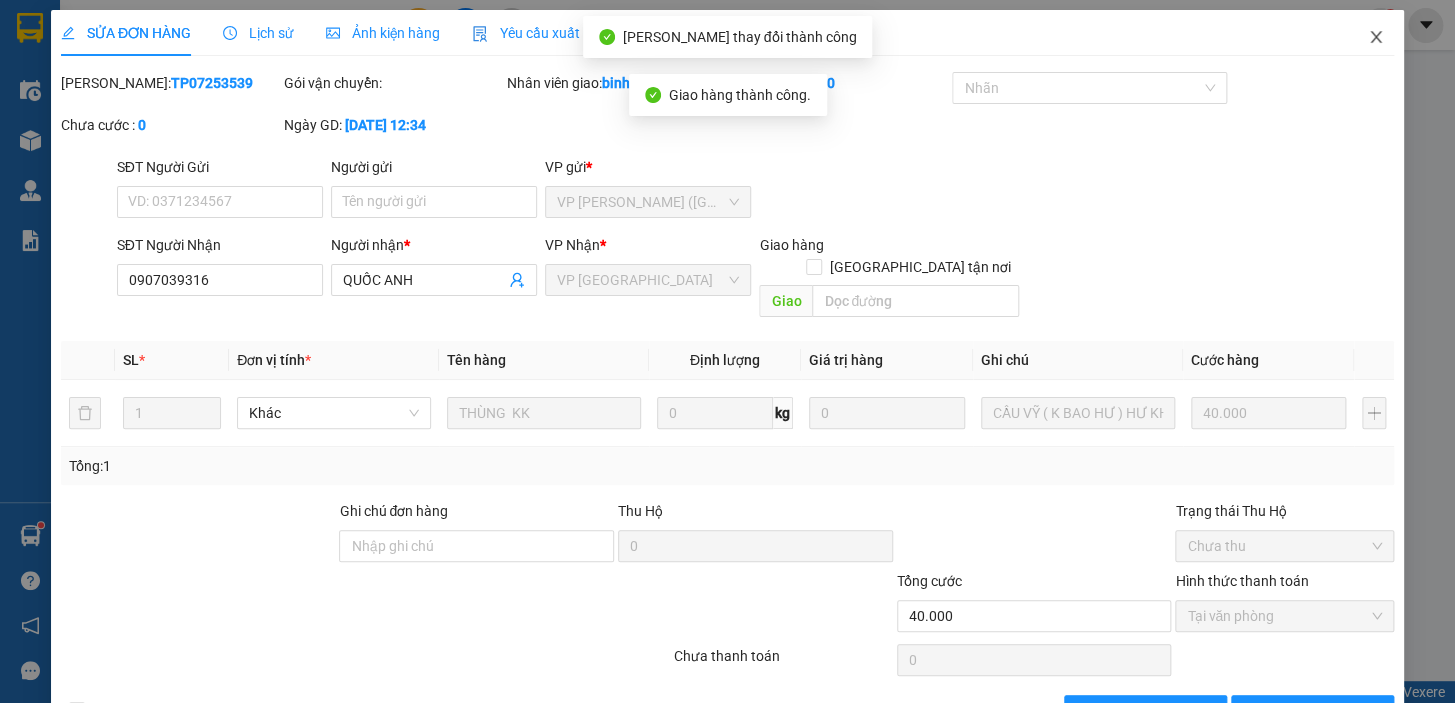 click 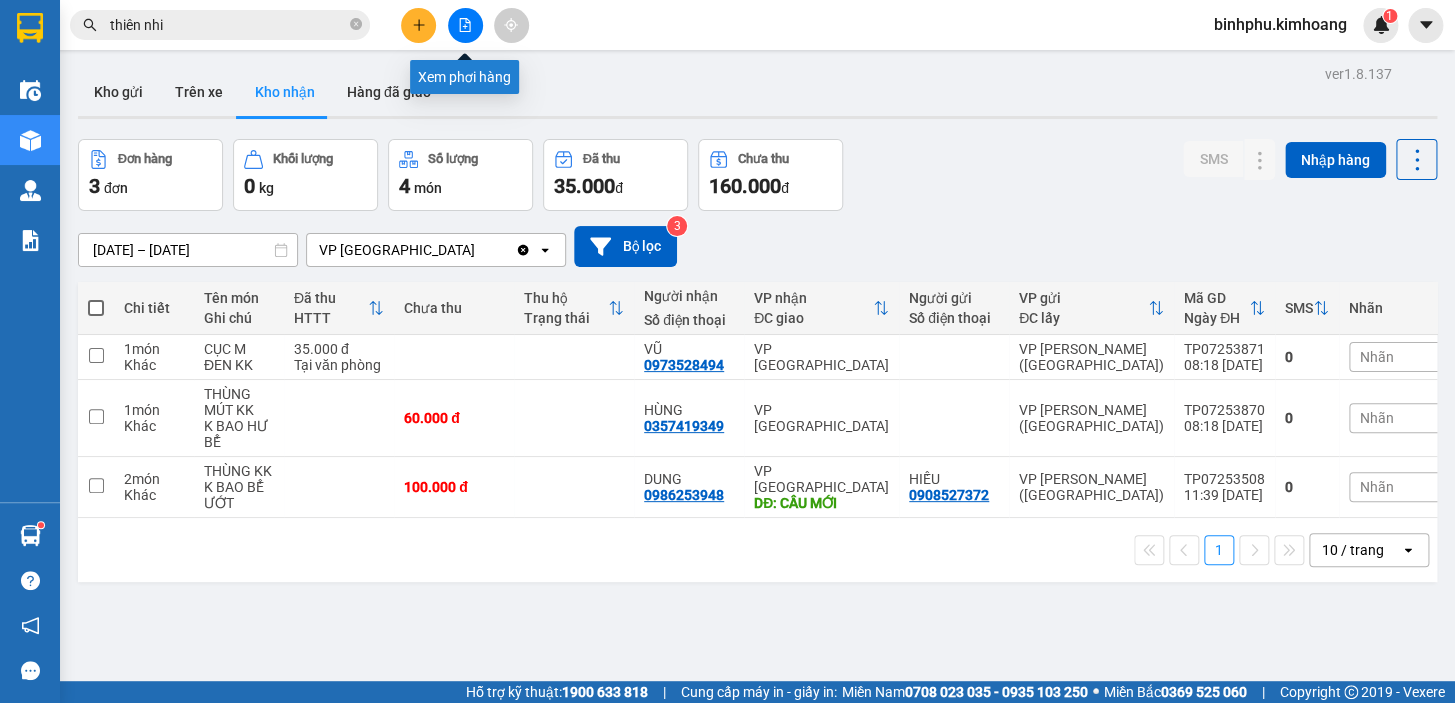 click at bounding box center (465, 25) 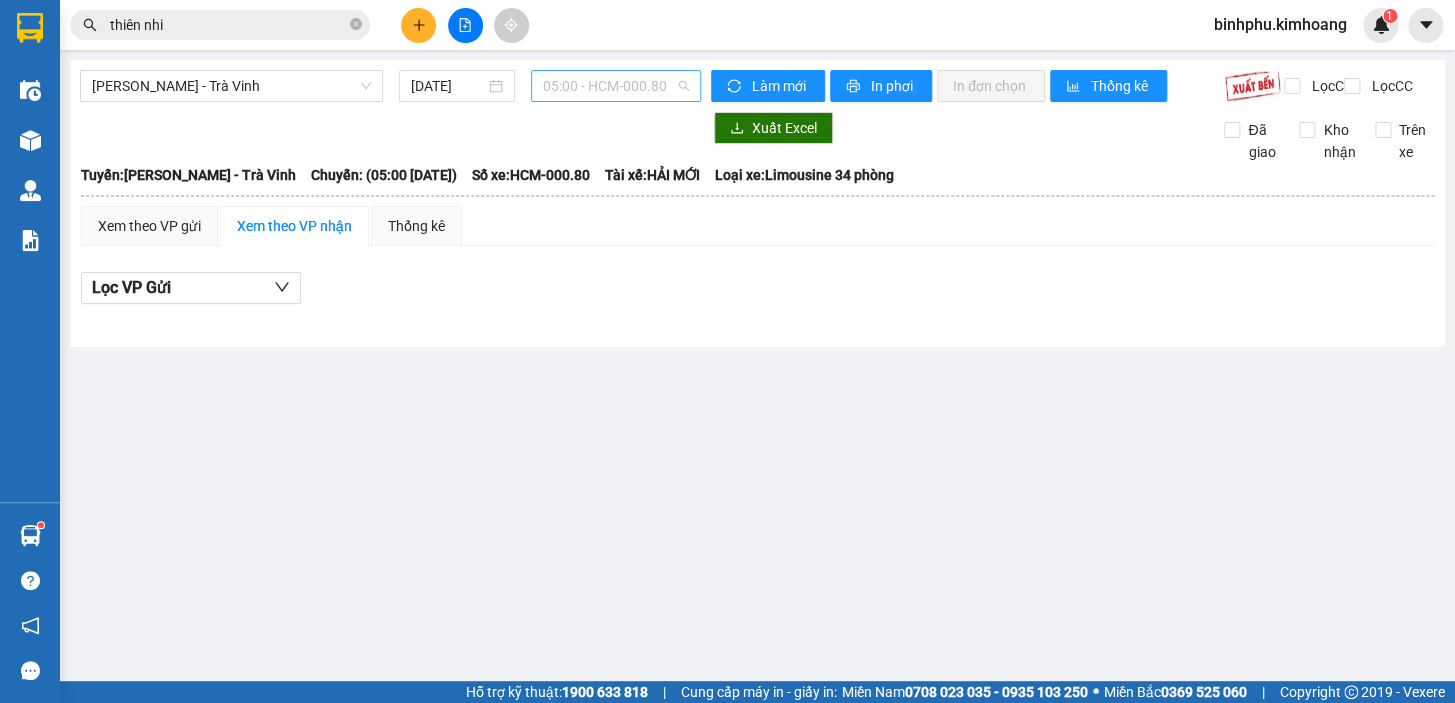 click on "05:00     - HCM-000.80" at bounding box center (616, 86) 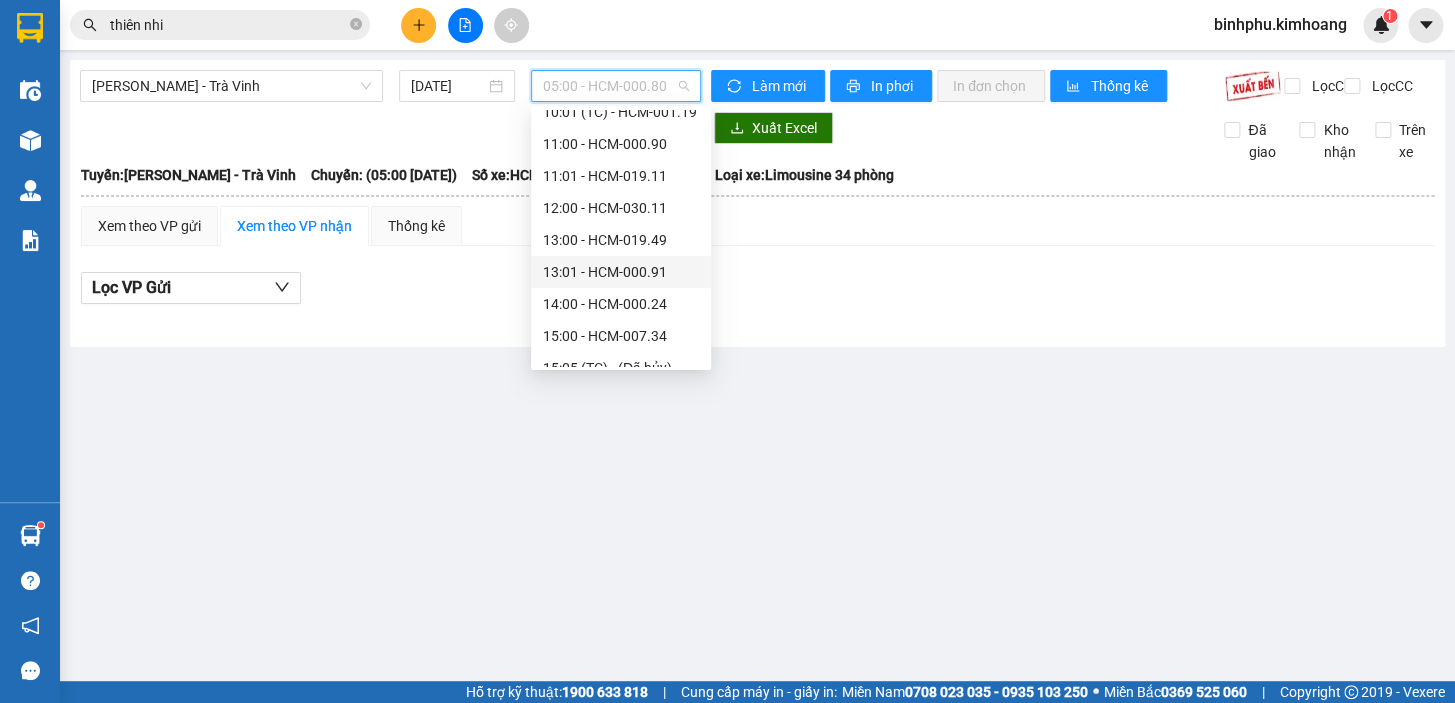 scroll, scrollTop: 272, scrollLeft: 0, axis: vertical 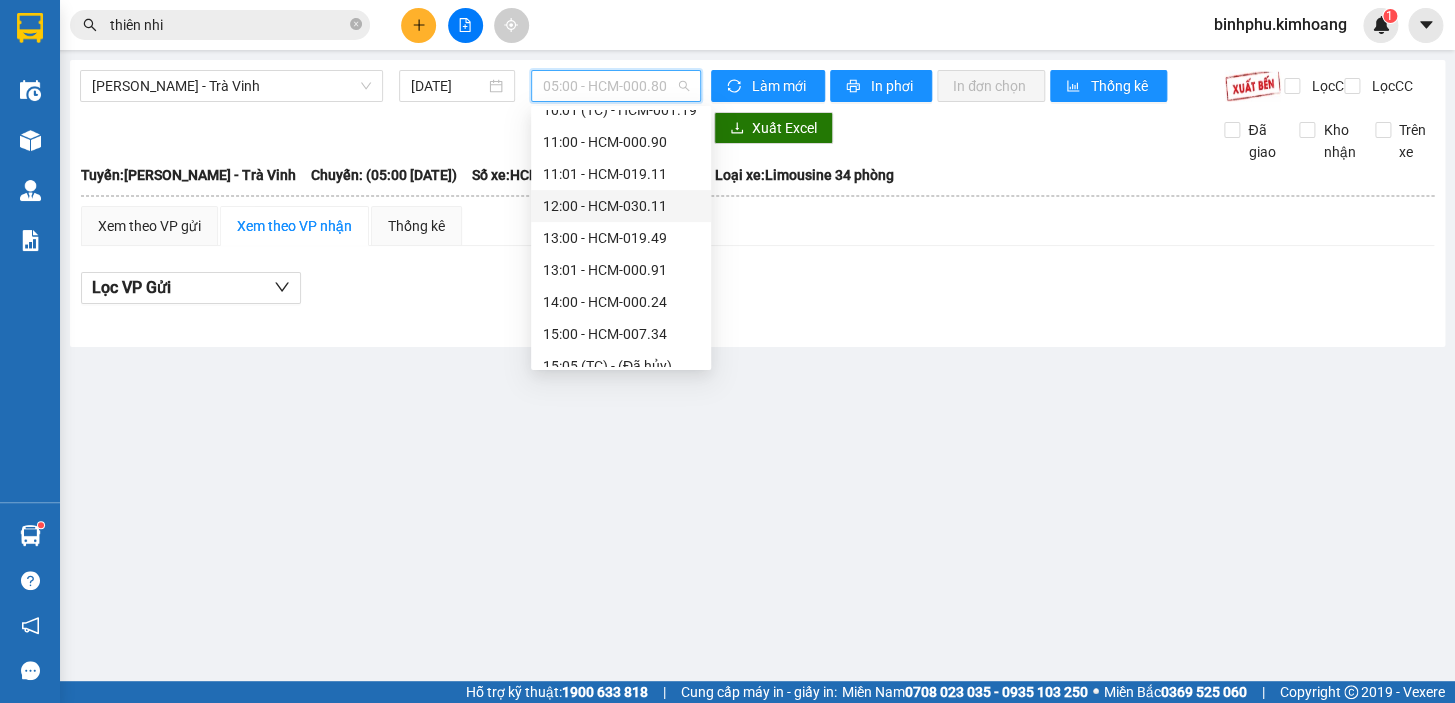 click on "12:00     - HCM-030.11" at bounding box center (621, 206) 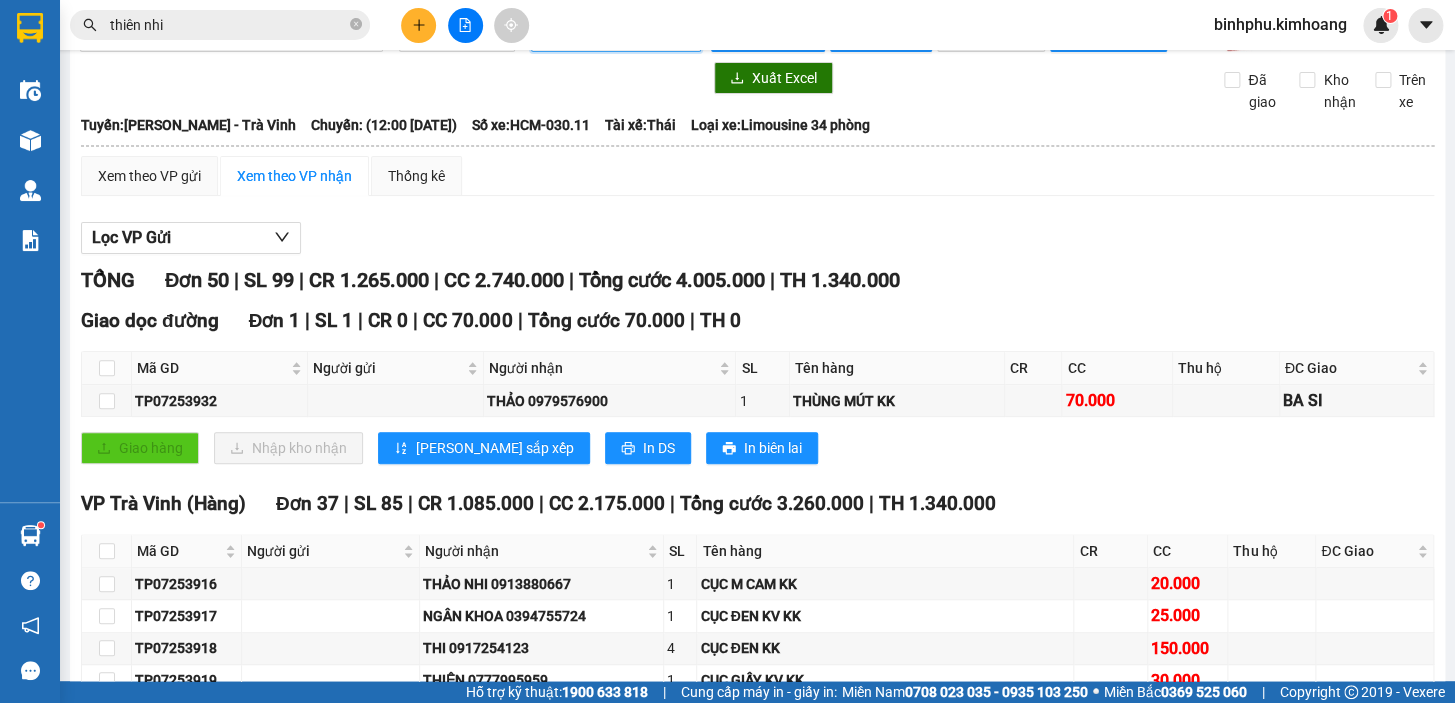 scroll, scrollTop: 0, scrollLeft: 0, axis: both 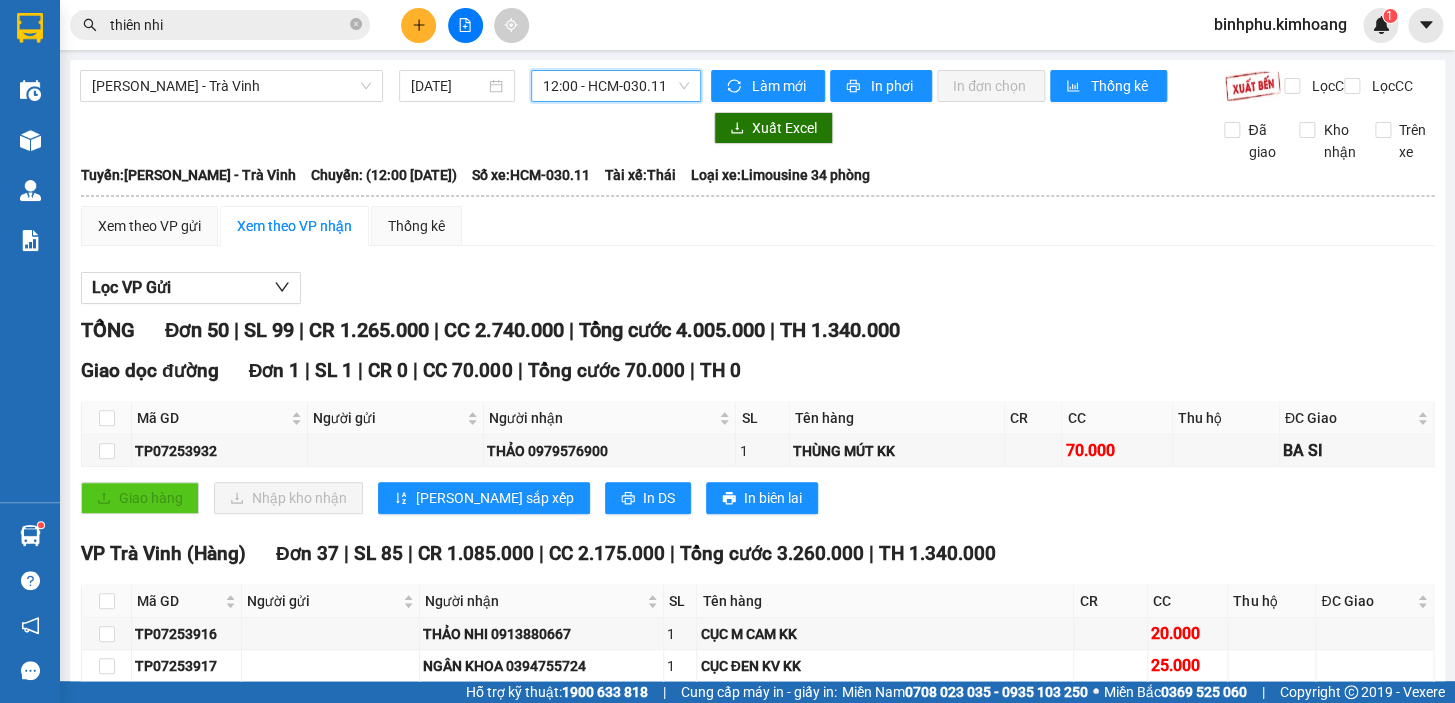 click on "12:00     - HCM-030.11" at bounding box center (616, 86) 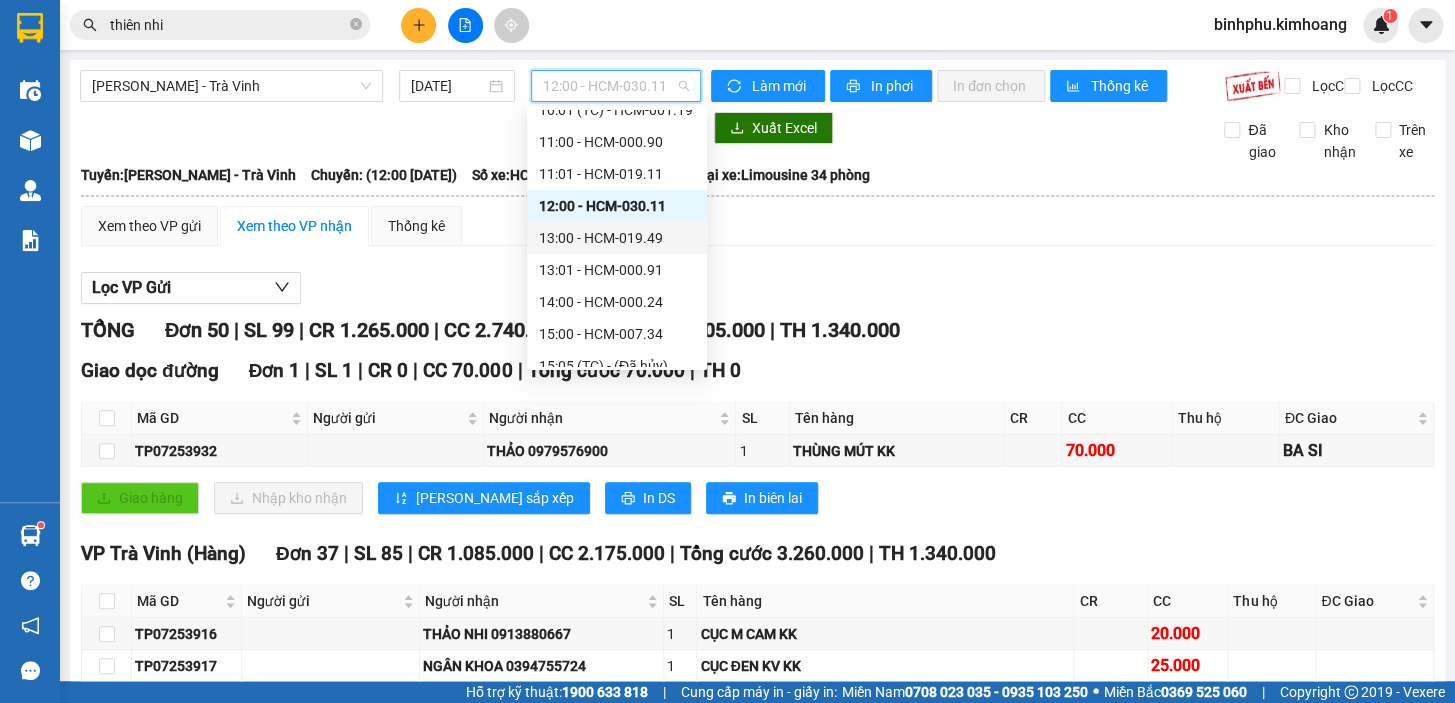 click on "13:00     - HCM-019.49" at bounding box center (617, 238) 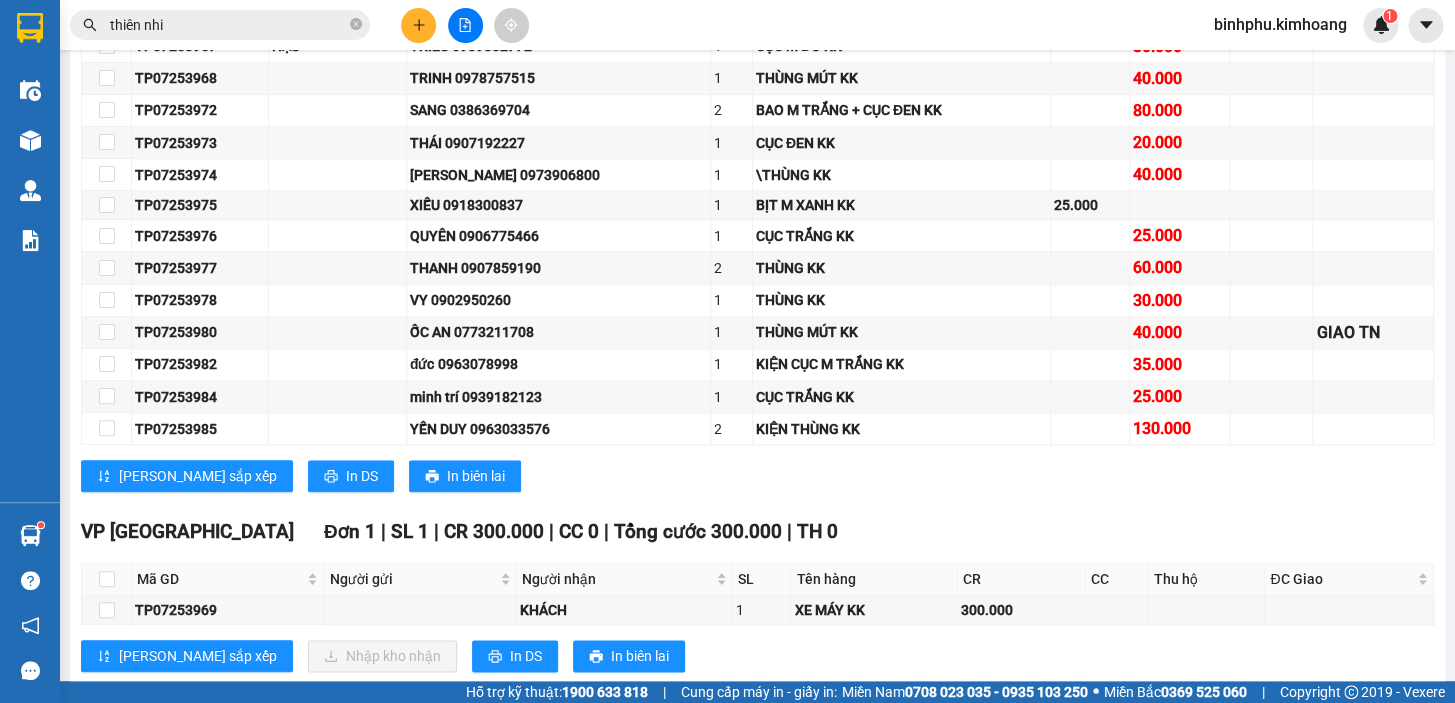 scroll, scrollTop: 818, scrollLeft: 0, axis: vertical 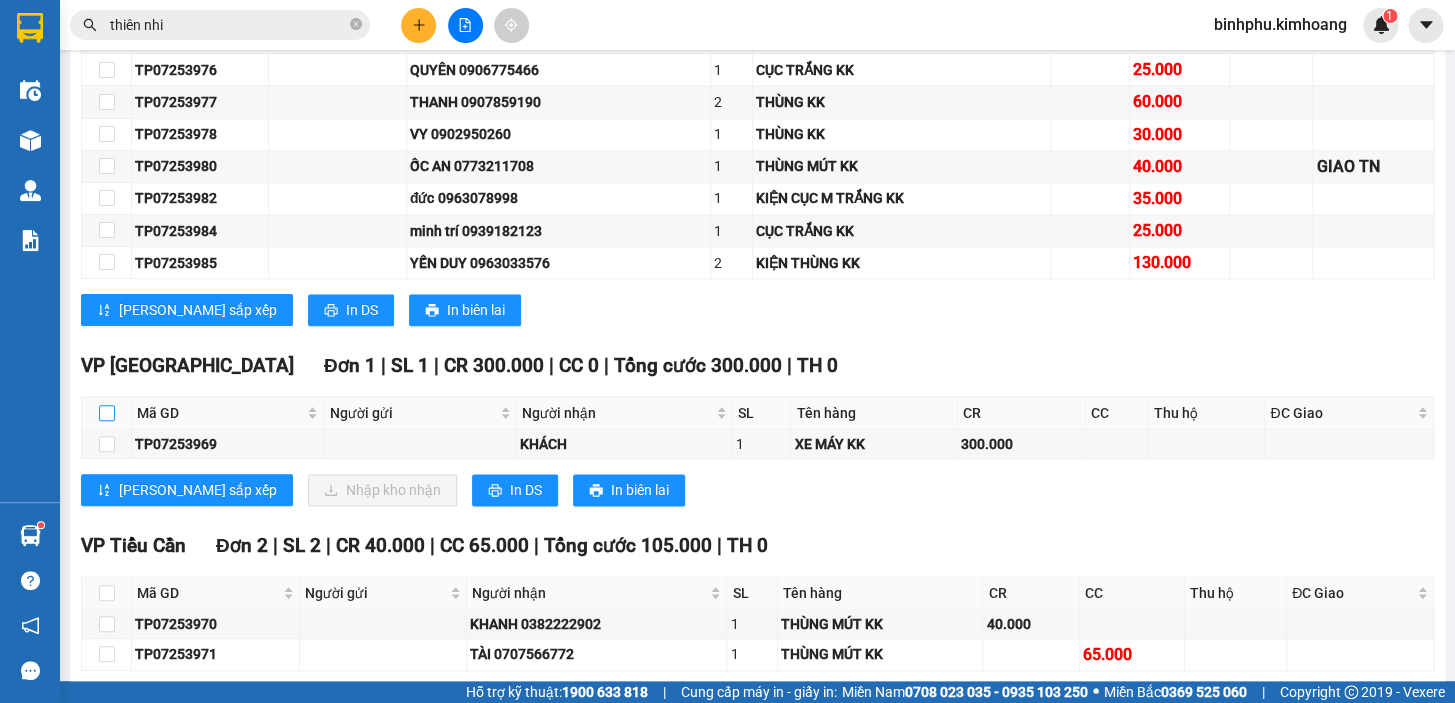 click at bounding box center [107, 413] 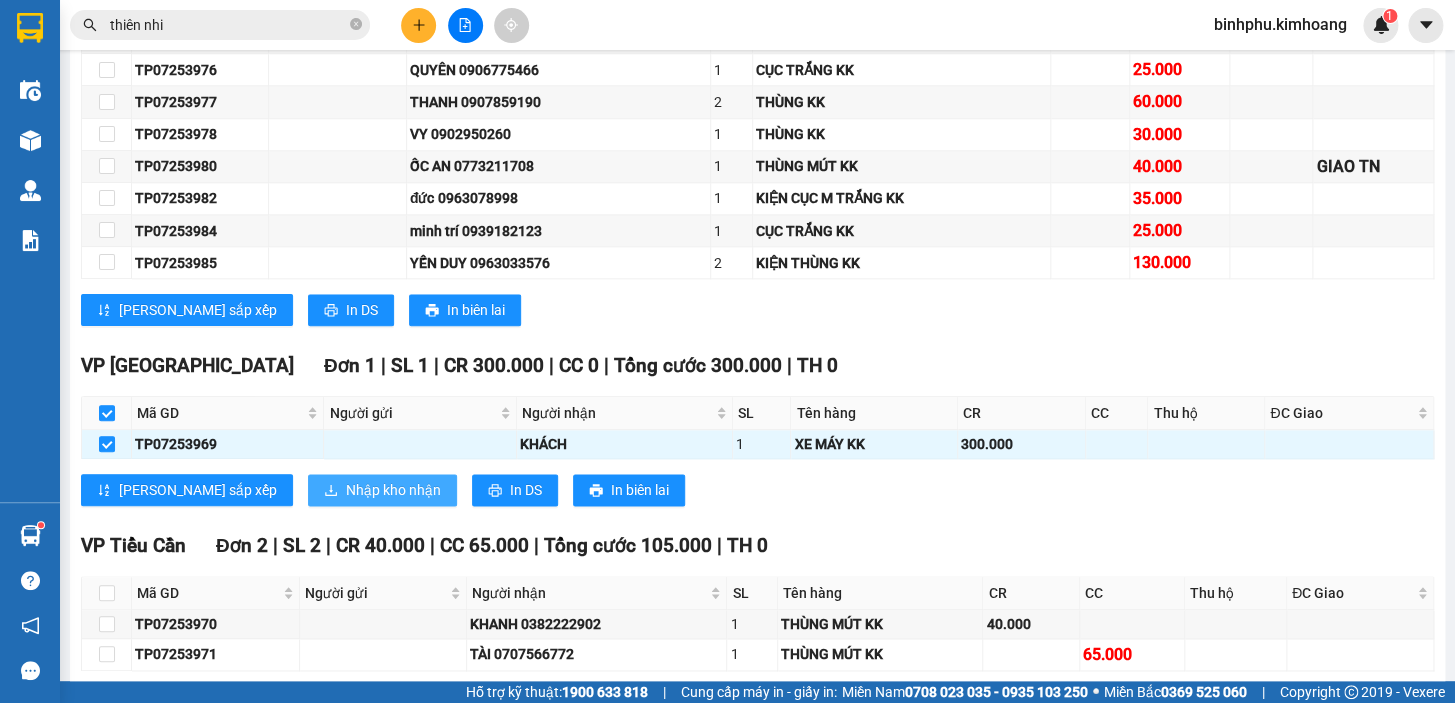 click on "Nhập kho nhận" at bounding box center (393, 490) 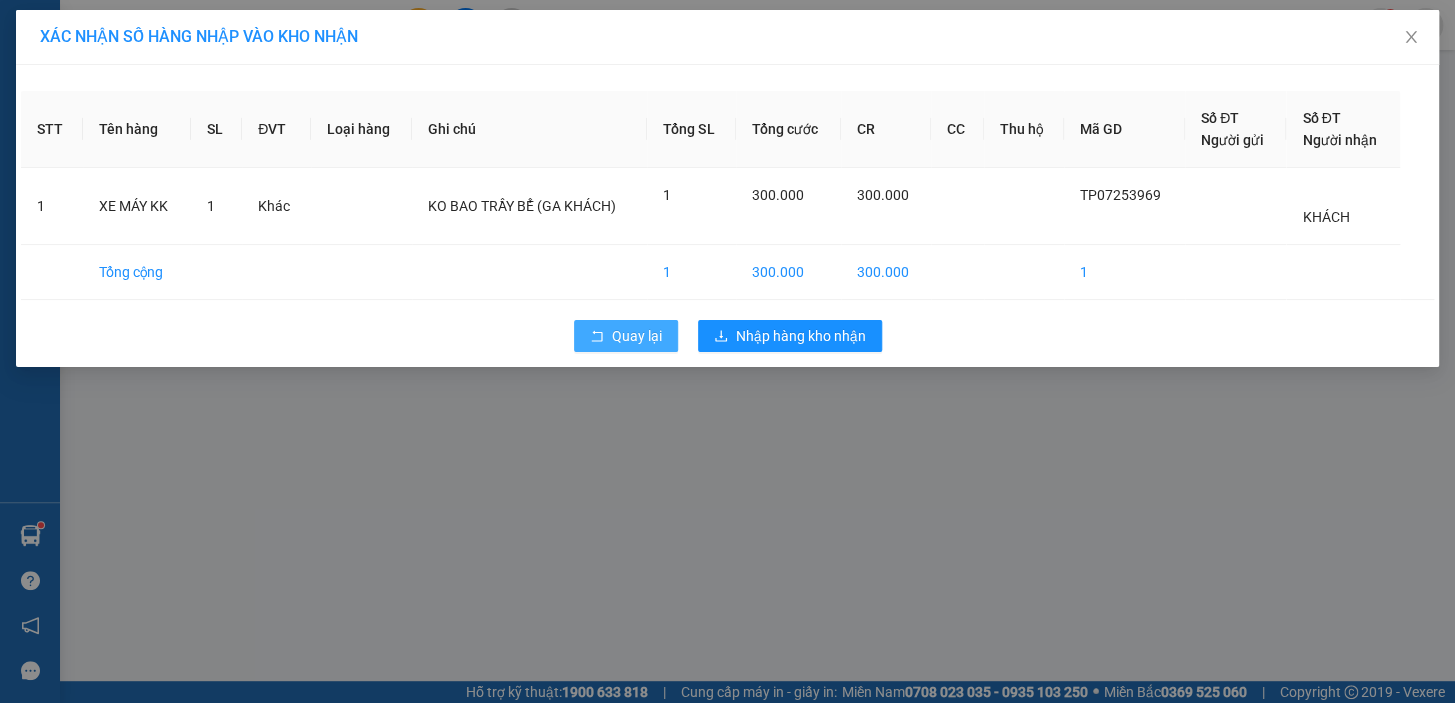 click on "Quay lại" at bounding box center [626, 336] 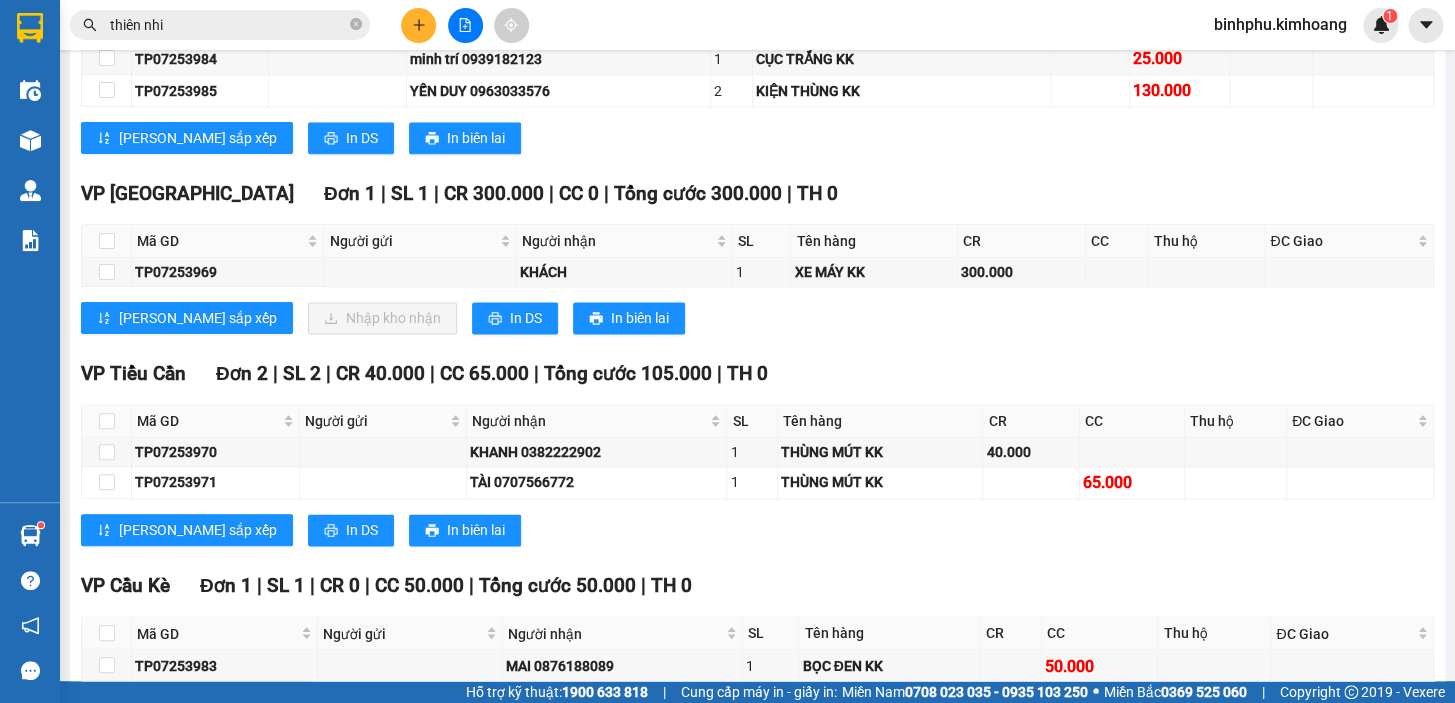 scroll, scrollTop: 1000, scrollLeft: 0, axis: vertical 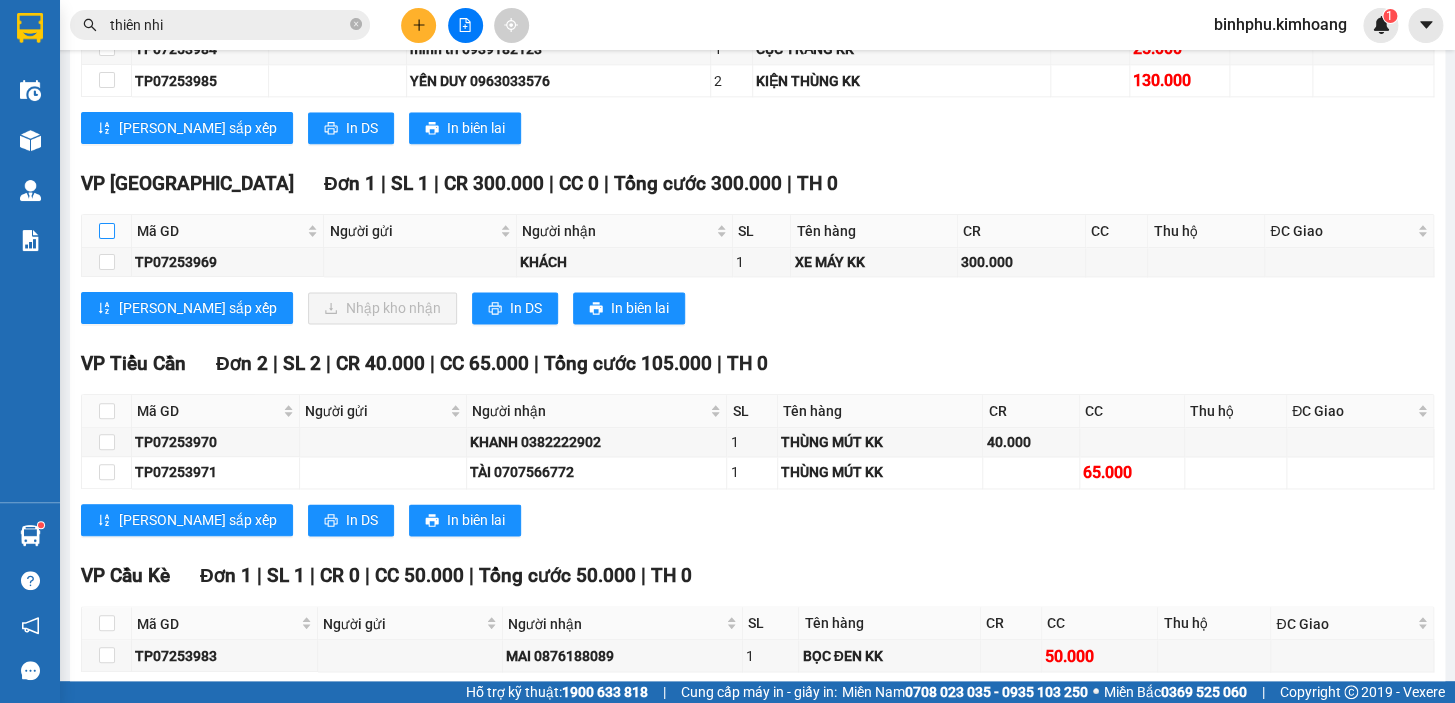 click at bounding box center [107, 231] 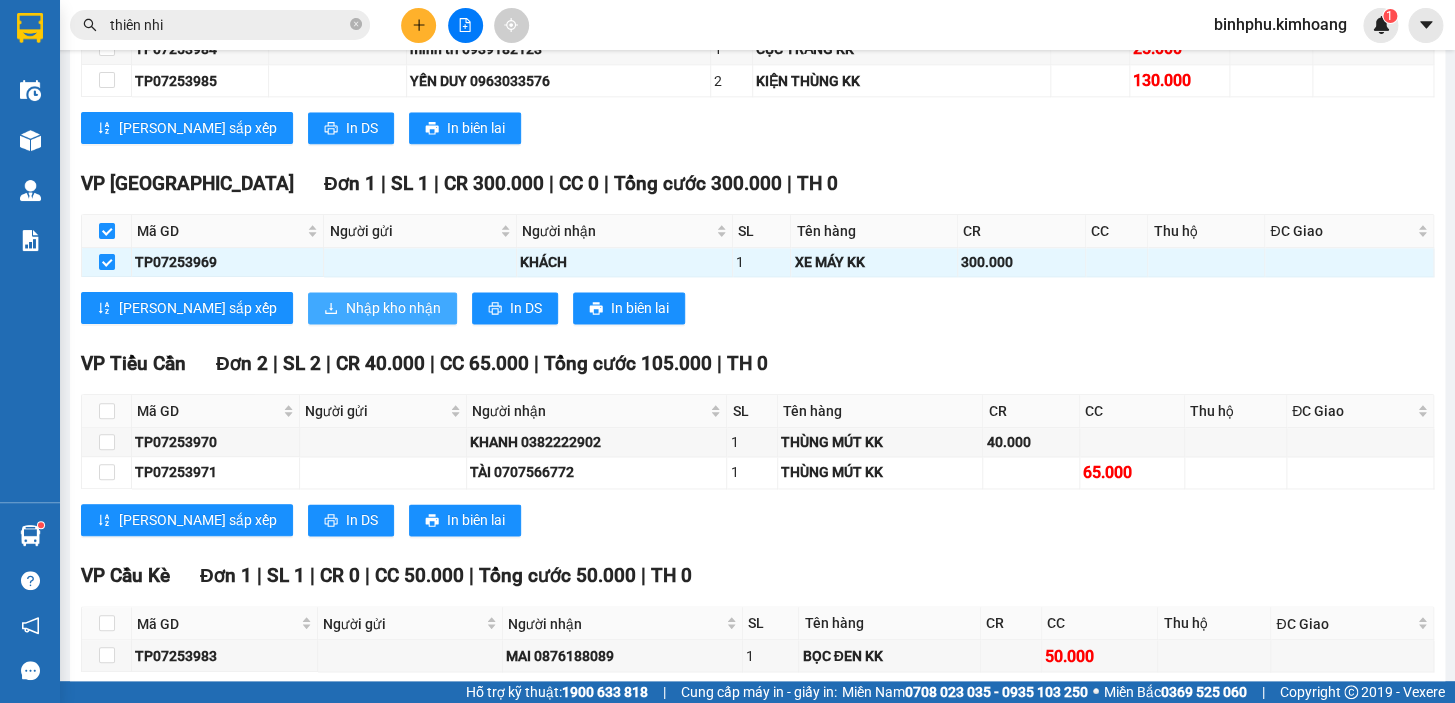 click on "Nhập kho nhận" at bounding box center (393, 308) 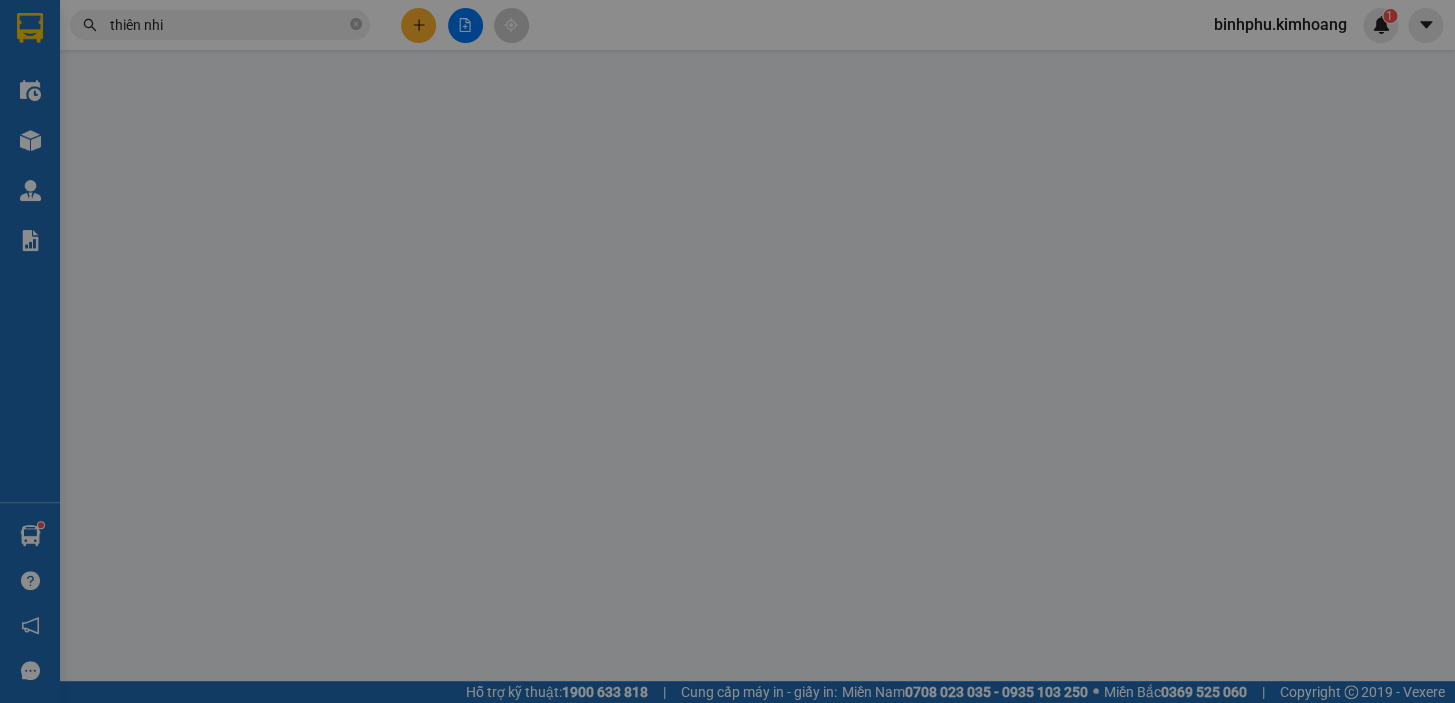 scroll, scrollTop: 0, scrollLeft: 0, axis: both 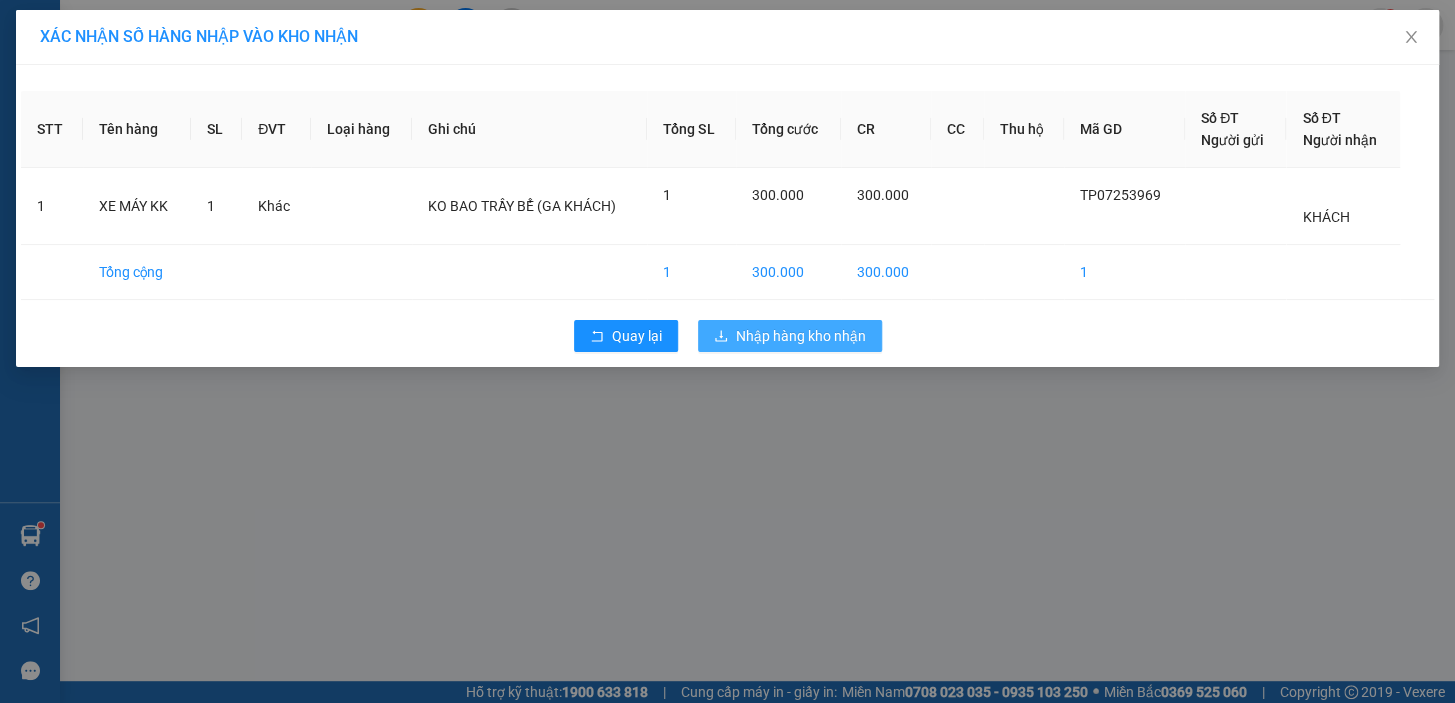 click on "Nhập hàng kho nhận" at bounding box center (801, 336) 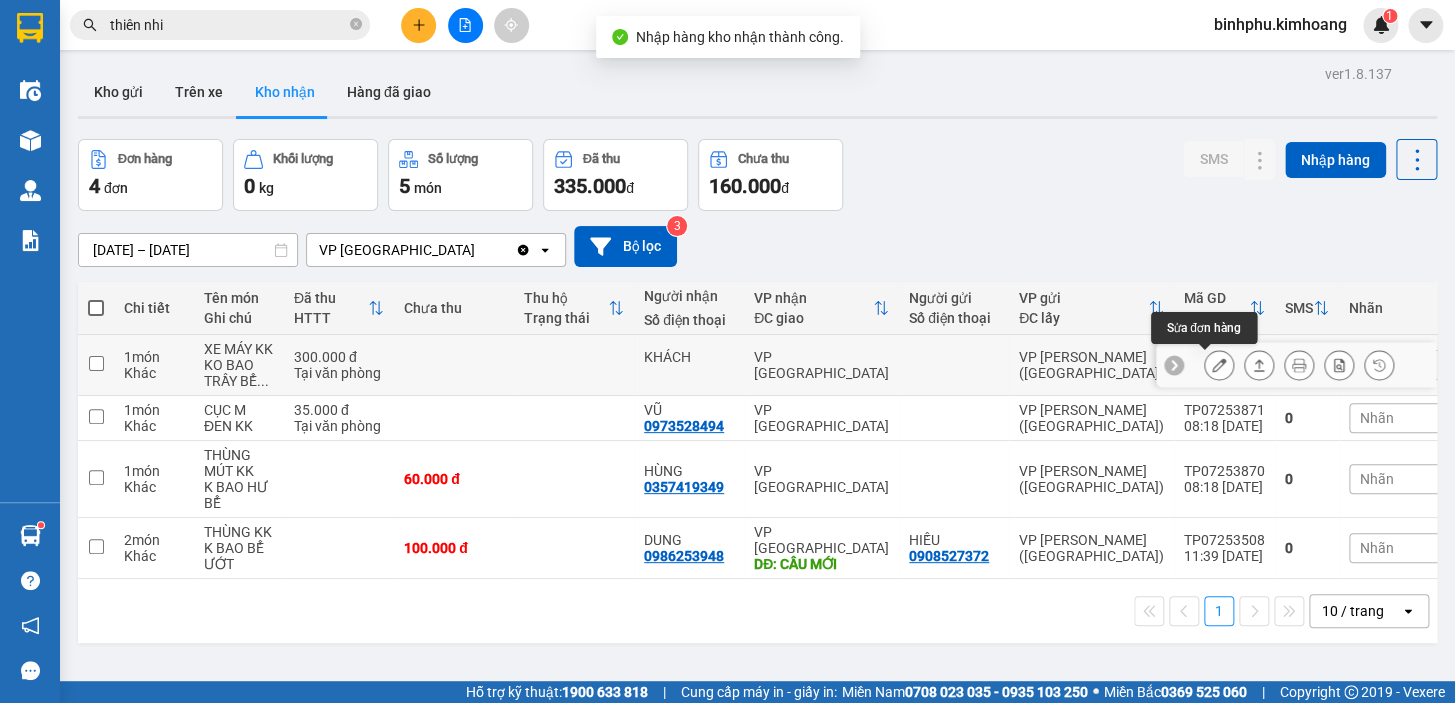 click at bounding box center [1219, 365] 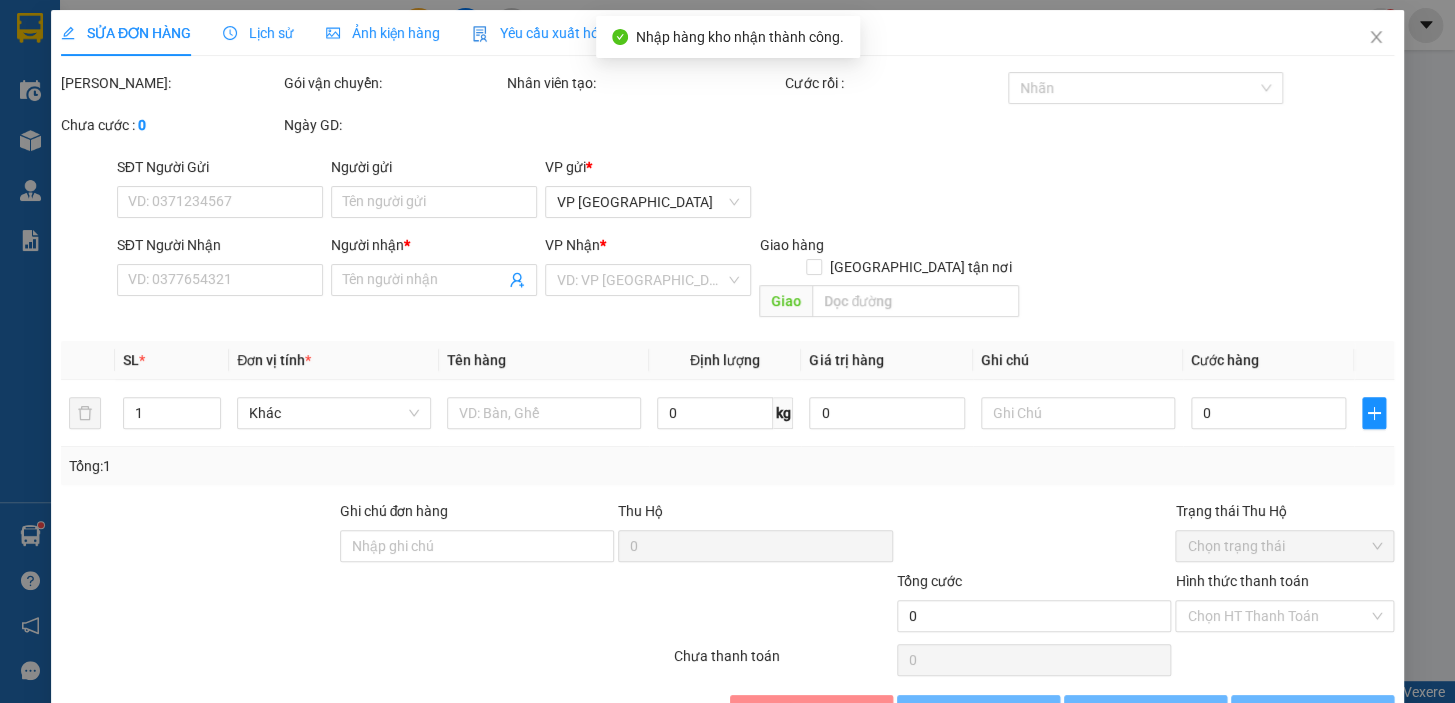 type on "KHÁCH" 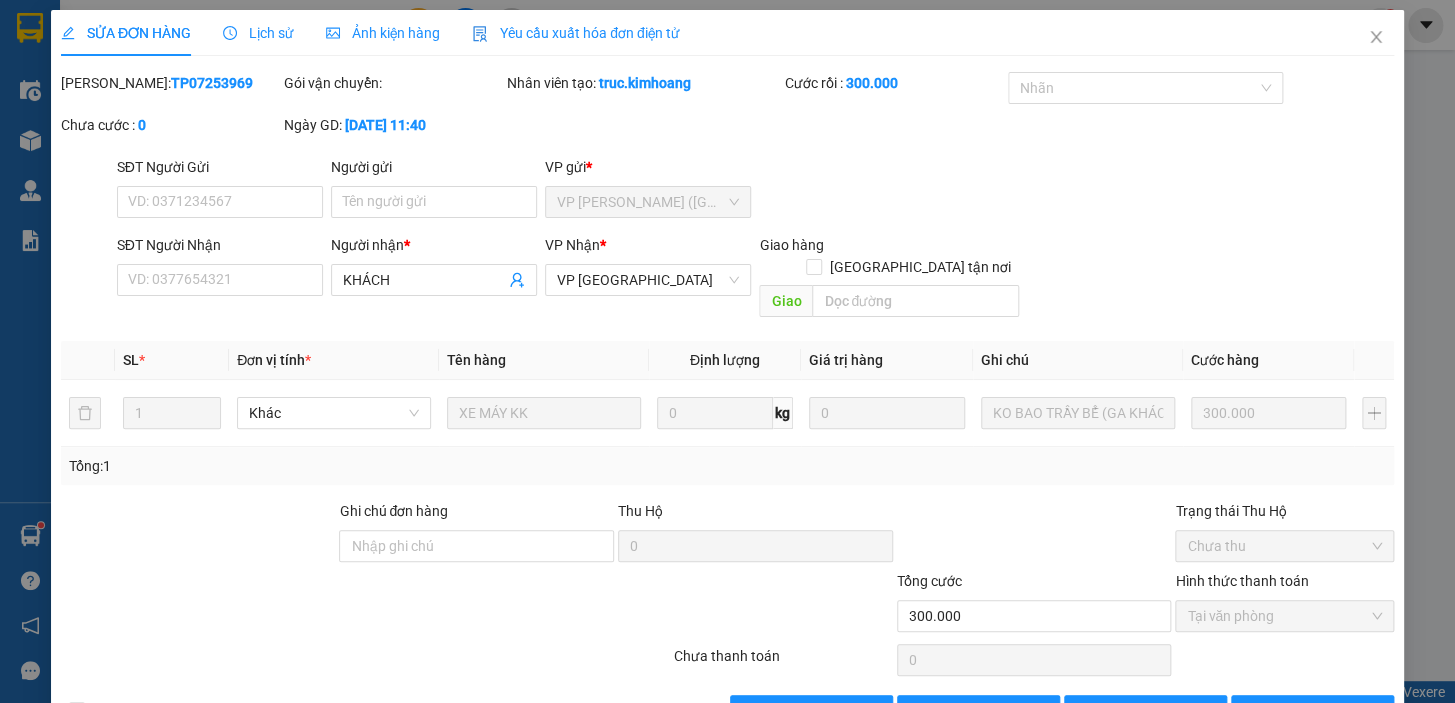 click on "Total Paid Fee 300.000 Total UnPaid Fee 0 Cash Collection Total Fee Mã ĐH:  TP07253969 Gói vận chuyển:   Nhân viên tạo:   truc.kimhoang Cước rồi :   300.000   Nhãn Chưa cước :   0 Ngày GD:   [DATE] 11:40 SĐT Người Gửi VD: 0371234567 Người gửi Tên người gửi VP gửi  * VP [PERSON_NAME] ([GEOGRAPHIC_DATA]) SĐT Người Nhận VD: 0377654321 Người nhận  * KHÁCH VP Nhận  * VP Bình [GEOGRAPHIC_DATA] hàng [GEOGRAPHIC_DATA] tận nơi Giao SL  * Đơn vị tính  * Tên hàng  Định lượng Giá trị hàng Ghi chú Cước hàng                   1 Khác XE MÁY KK 0 kg 0 KO BAO TRẦY BỂ (GA KHÁCH) 300.000 Tổng:  1 Ghi chú đơn hàng Thu Hộ 0 Trạng thái Thu Hộ   Chưa thu Tổng cước 300.000 Hình thức thanh toán Tại văn phòng Số tiền thu trước 300.000 Chọn HT Thanh Toán Chưa thanh toán 0 Chọn HT Thanh Toán Xuất hóa đơn hàng [PERSON_NAME] và Giao hàng Thêm ĐH mới [PERSON_NAME] thay đổi [PERSON_NAME] và In" at bounding box center (727, 399) 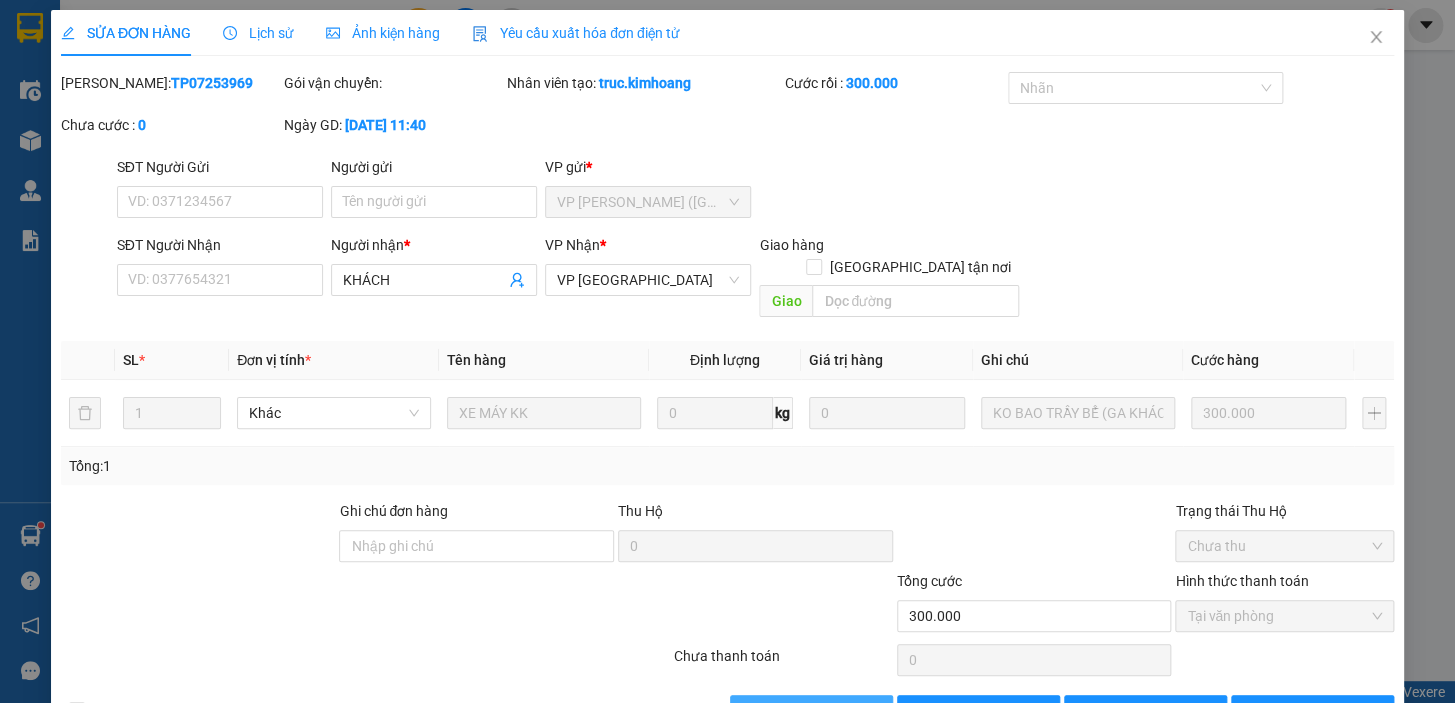 click on "[PERSON_NAME] và Giao hàng" at bounding box center (864, 711) 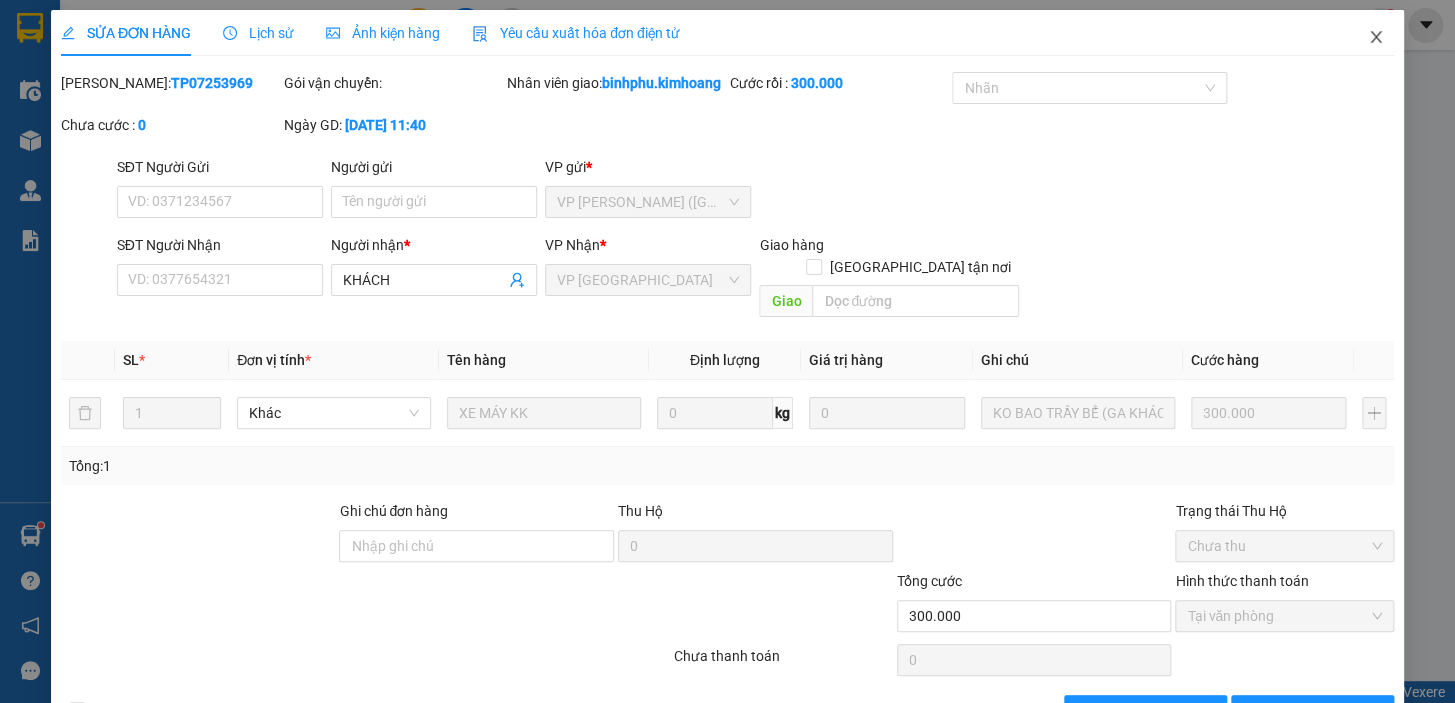 click 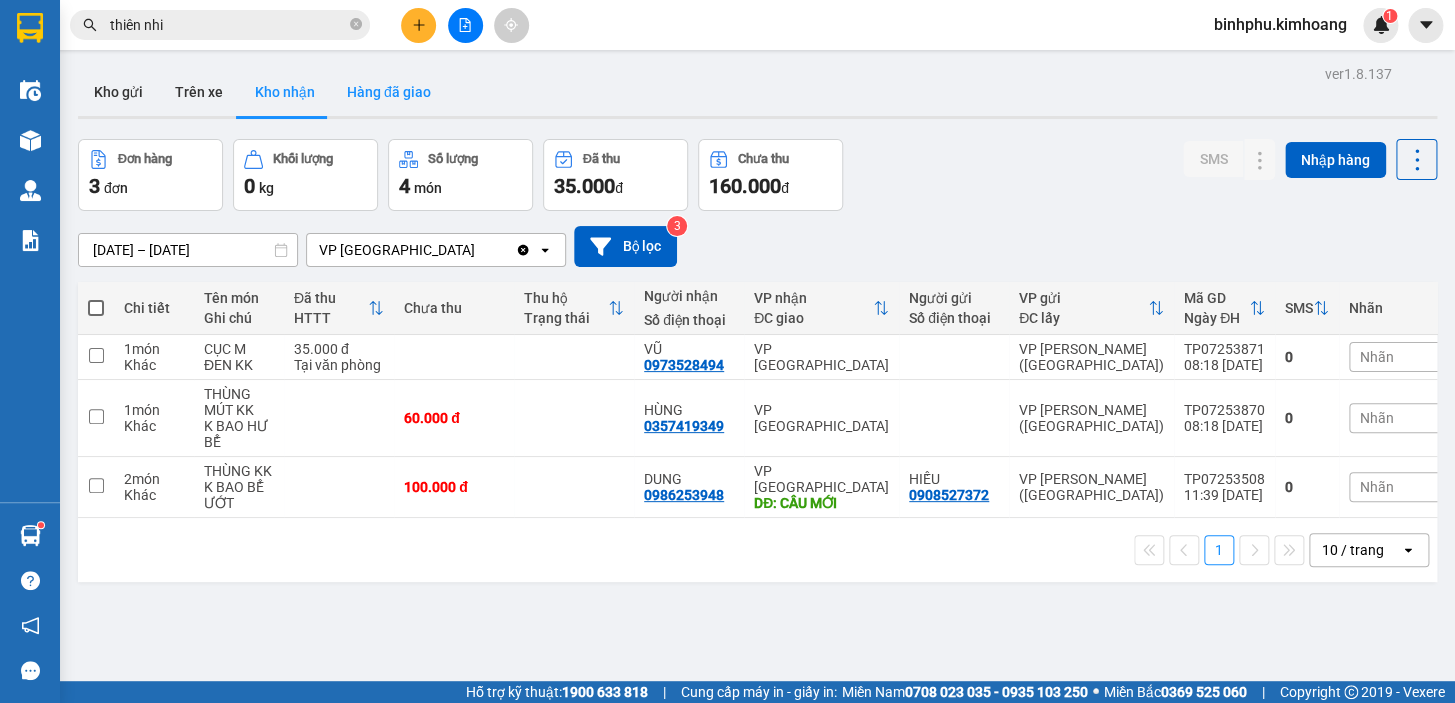 click on "Hàng đã giao" at bounding box center [389, 92] 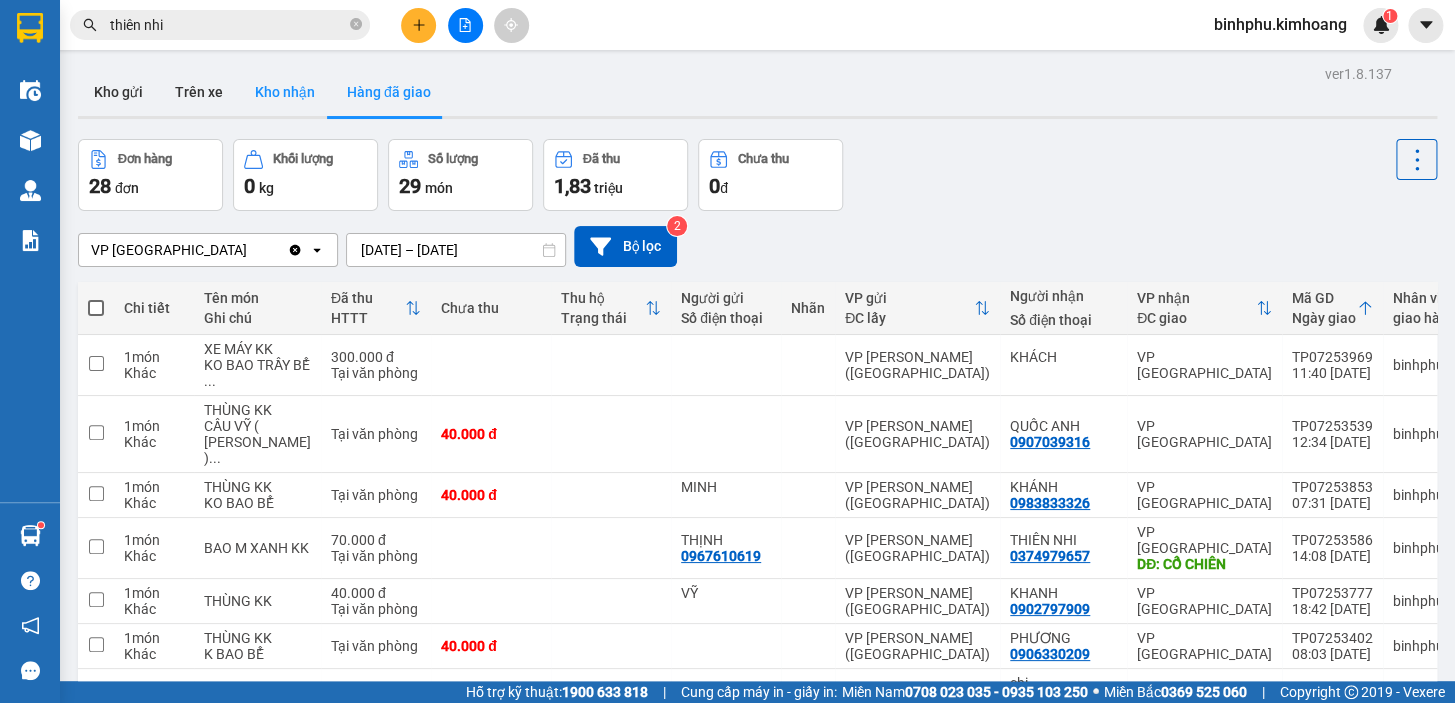 click on "Kho nhận" at bounding box center (285, 92) 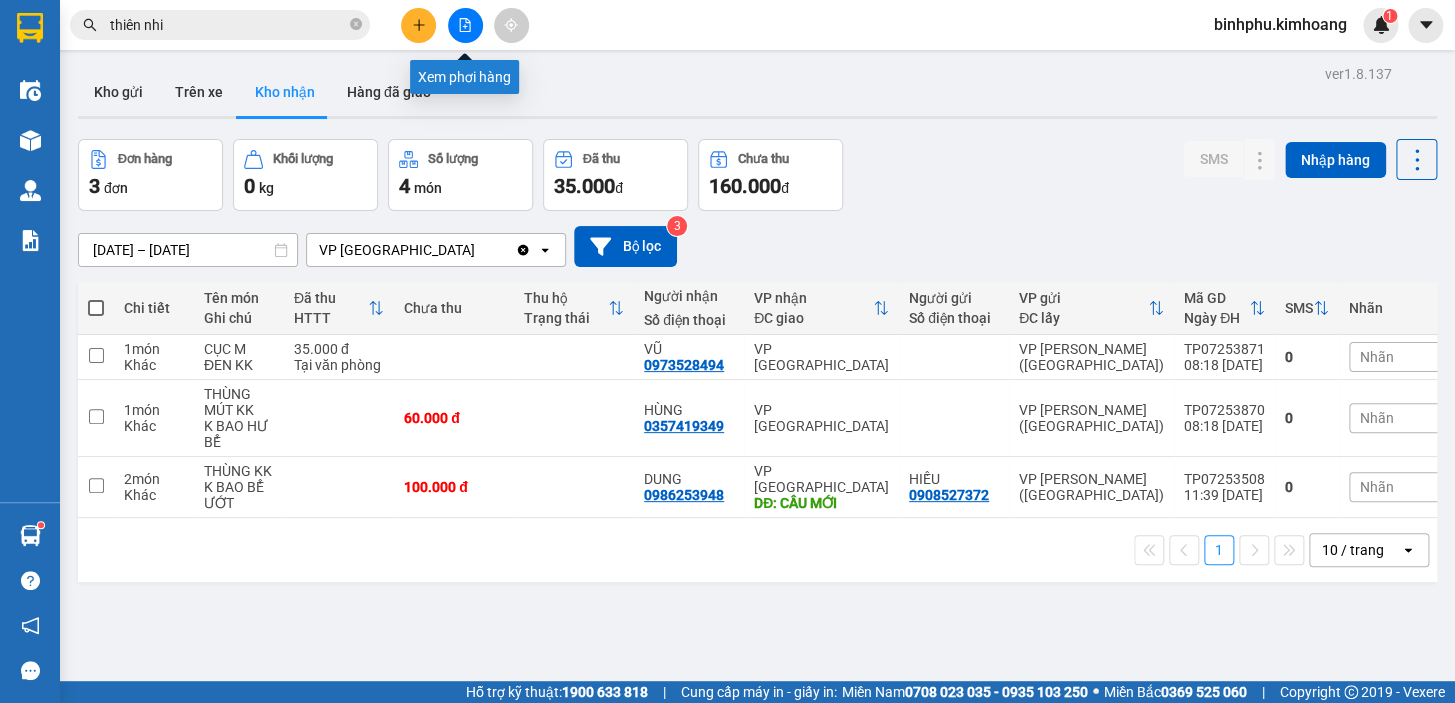 click 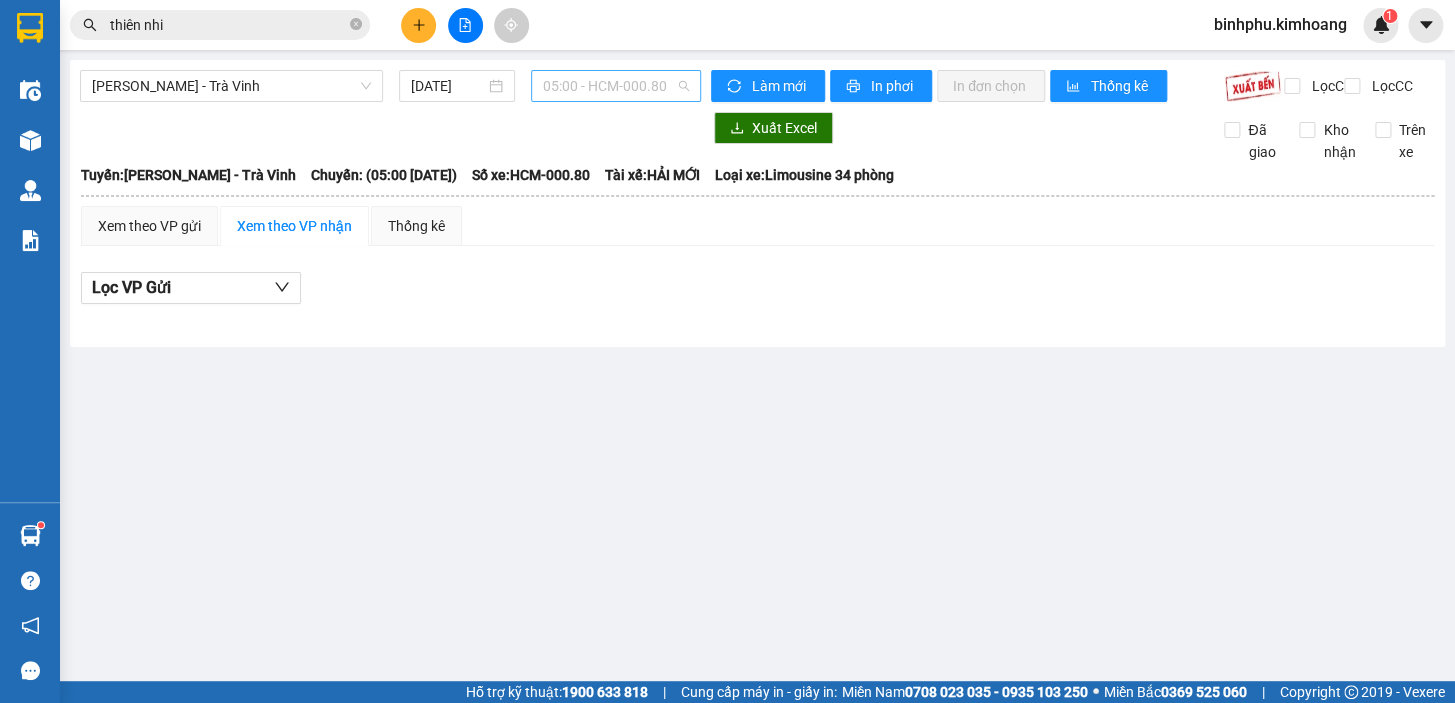 click on "05:00     - HCM-000.80" at bounding box center (616, 86) 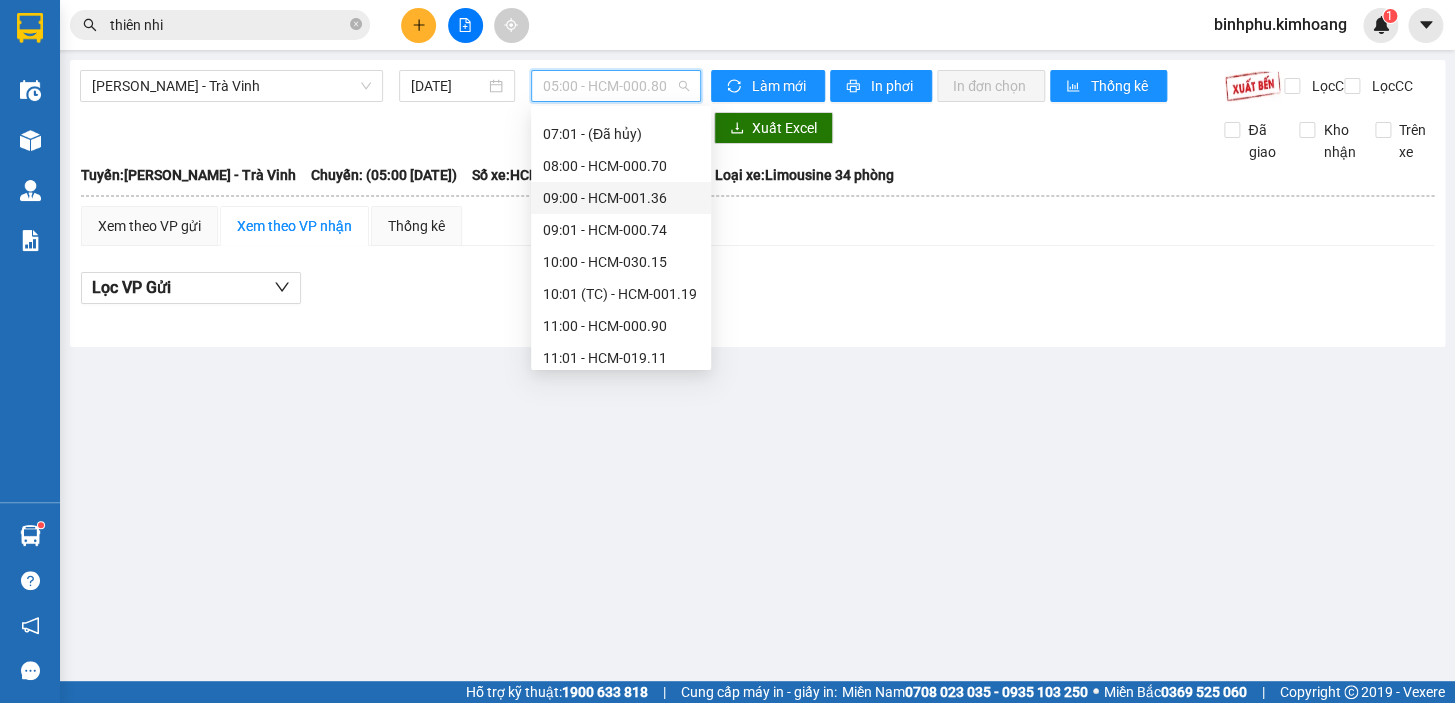 scroll, scrollTop: 181, scrollLeft: 0, axis: vertical 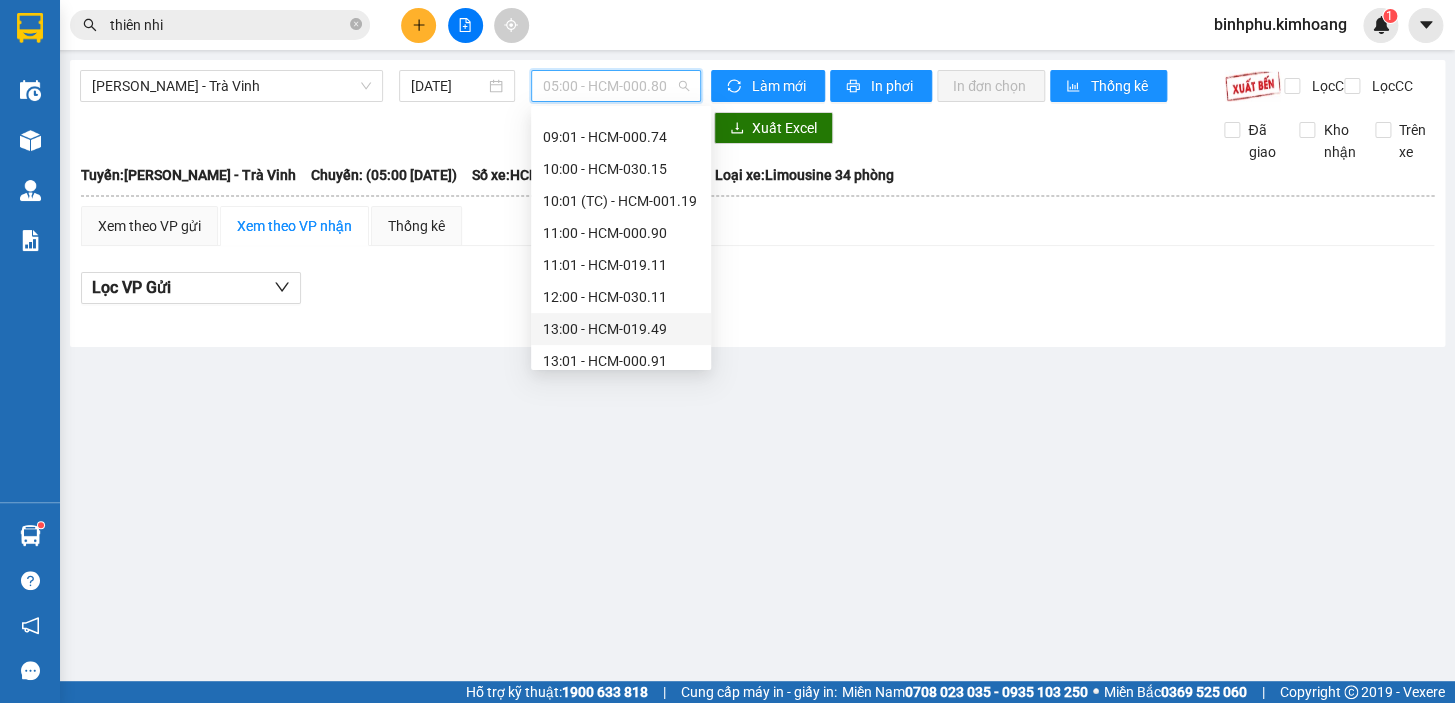 click on "13:00     - HCM-019.49" at bounding box center (621, 329) 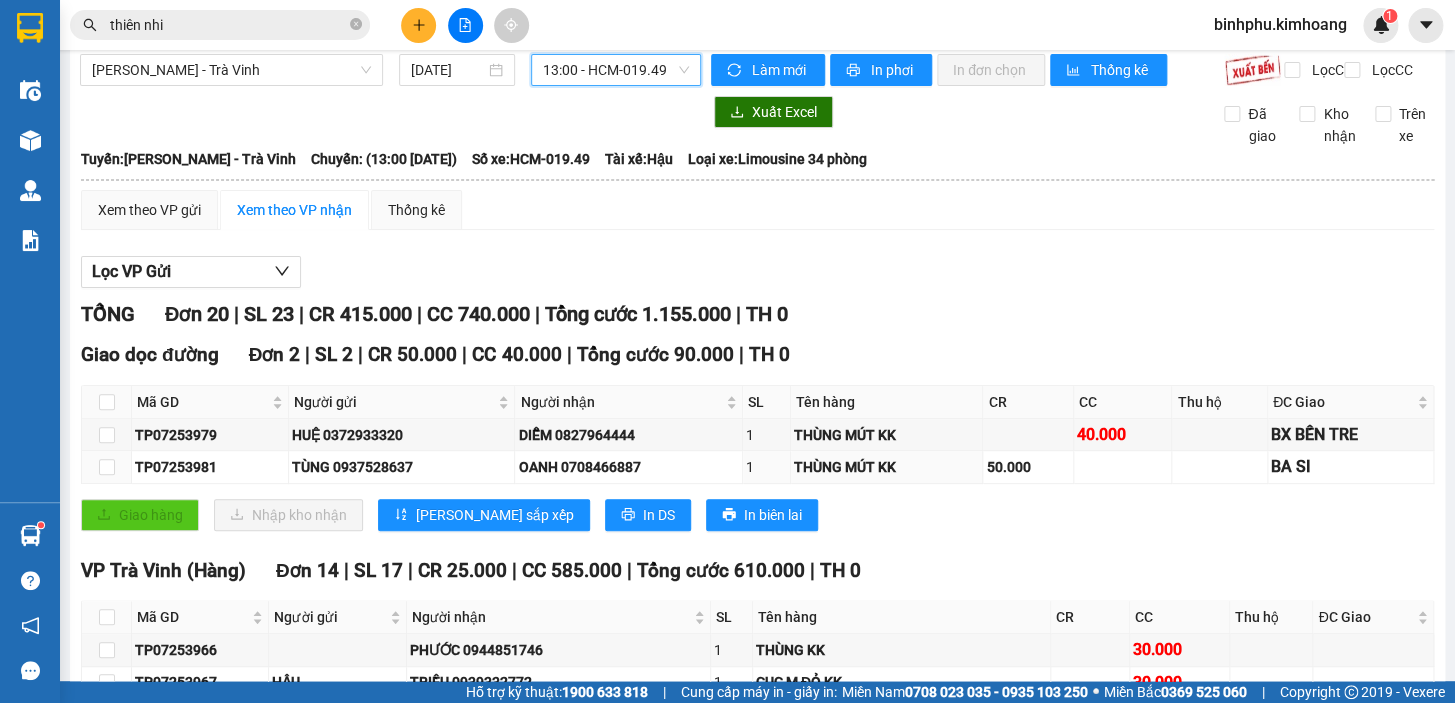 scroll, scrollTop: 0, scrollLeft: 0, axis: both 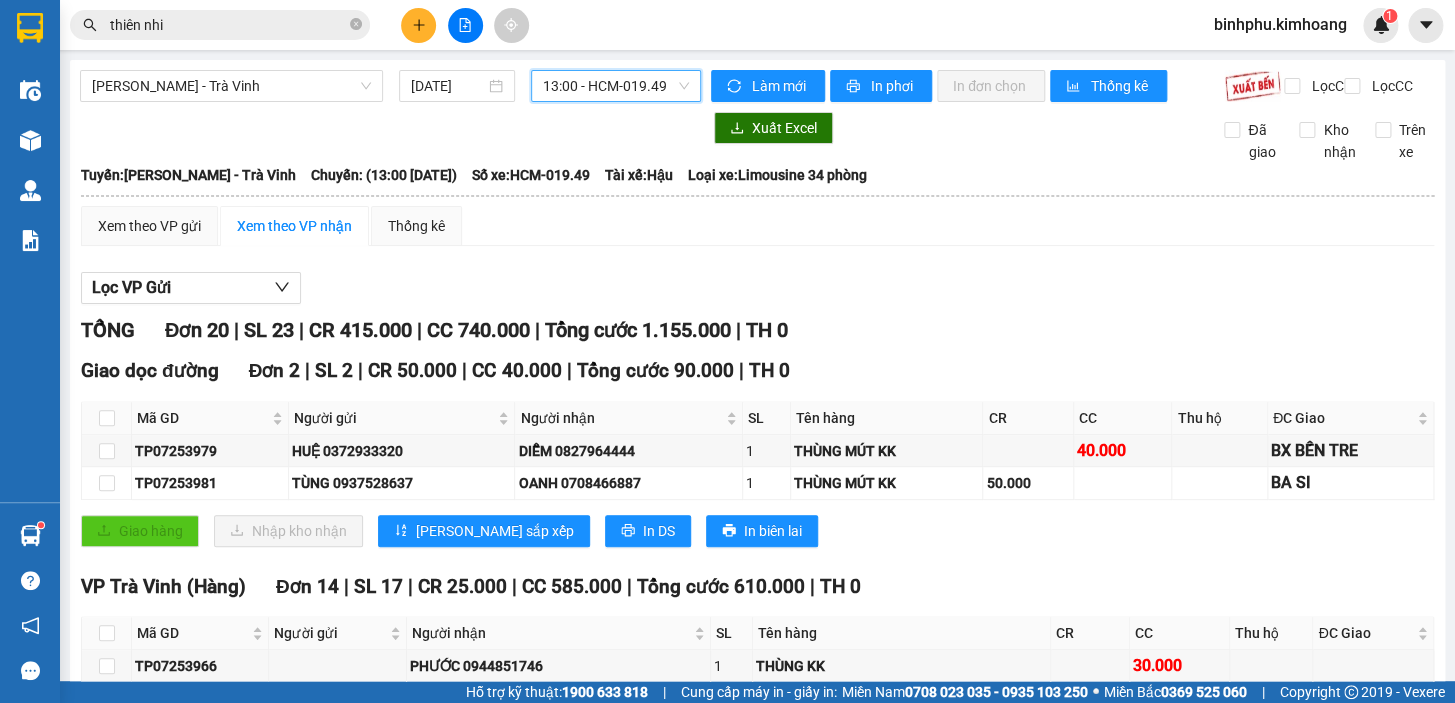 click on "13:00     - HCM-019.49" at bounding box center (616, 86) 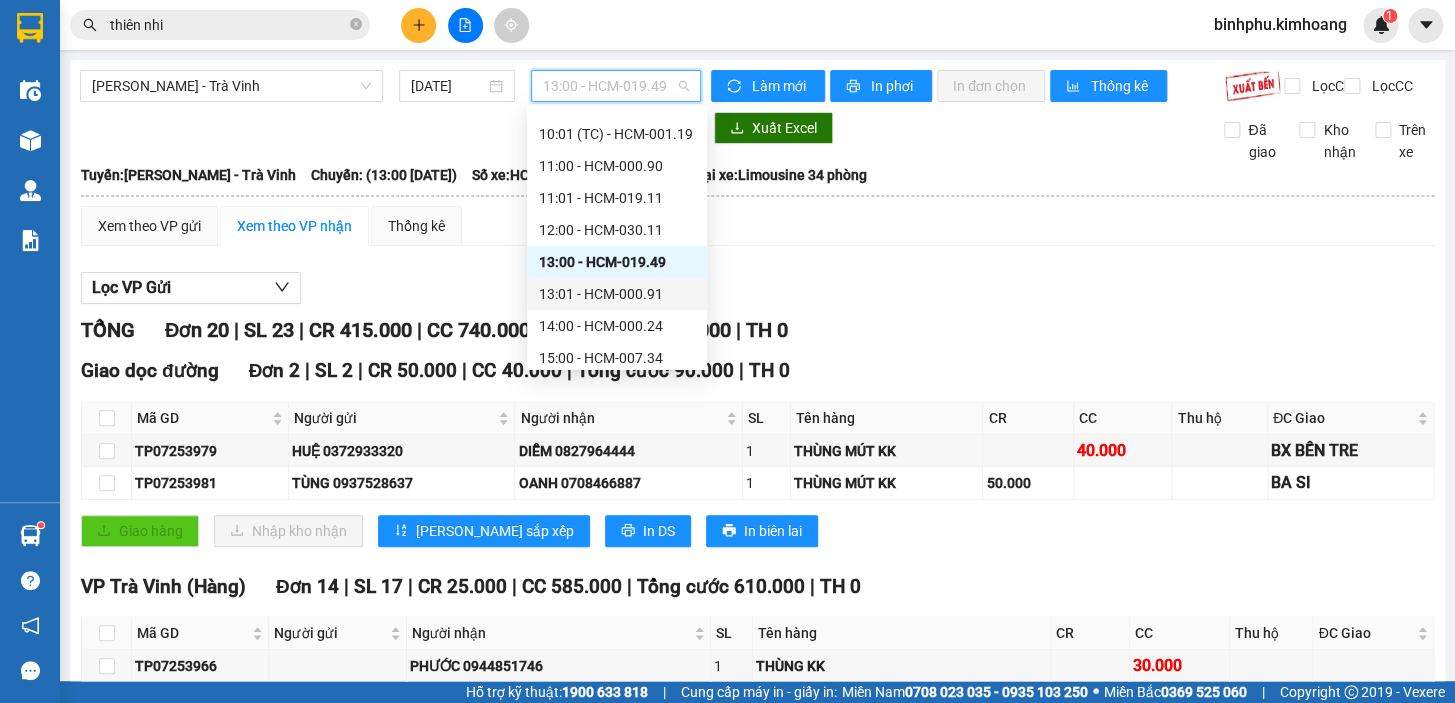 scroll, scrollTop: 272, scrollLeft: 0, axis: vertical 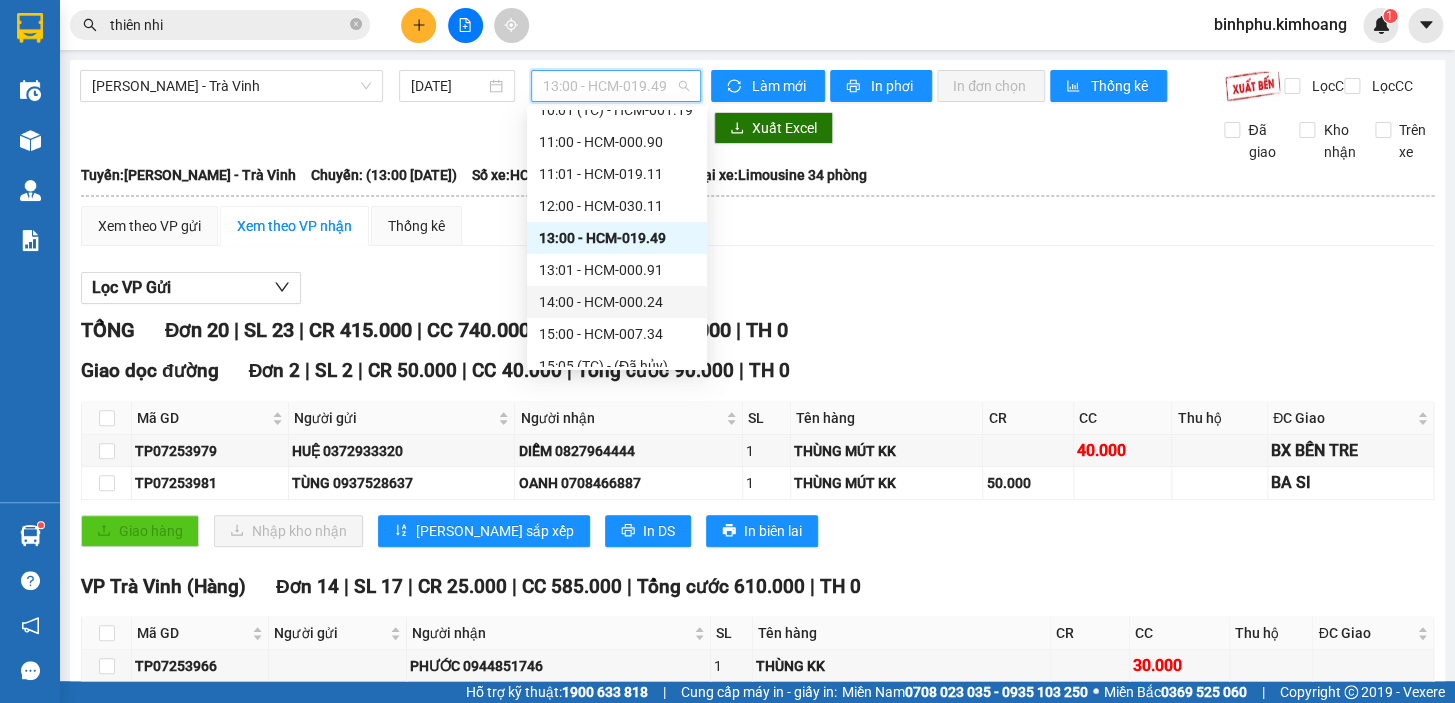 click on "14:00     - HCM-000.24" at bounding box center (617, 302) 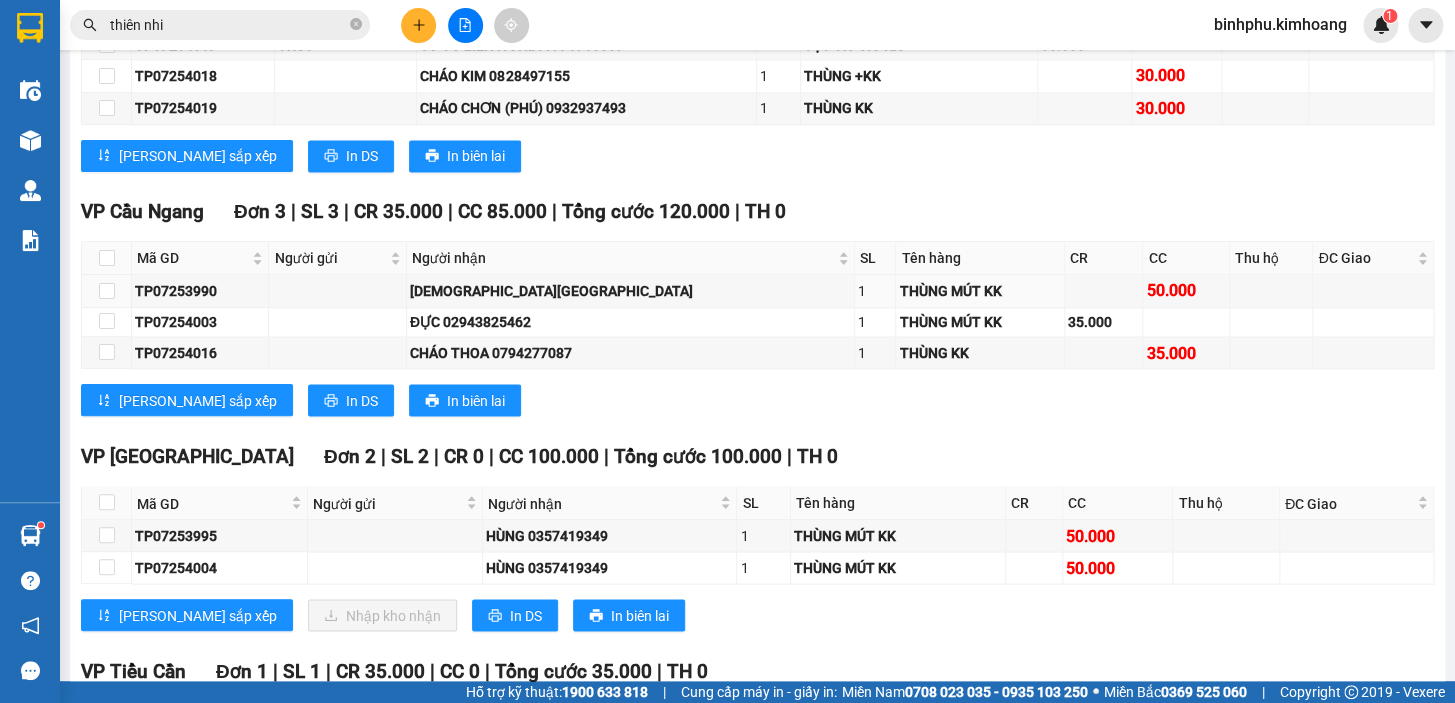 scroll, scrollTop: 1454, scrollLeft: 0, axis: vertical 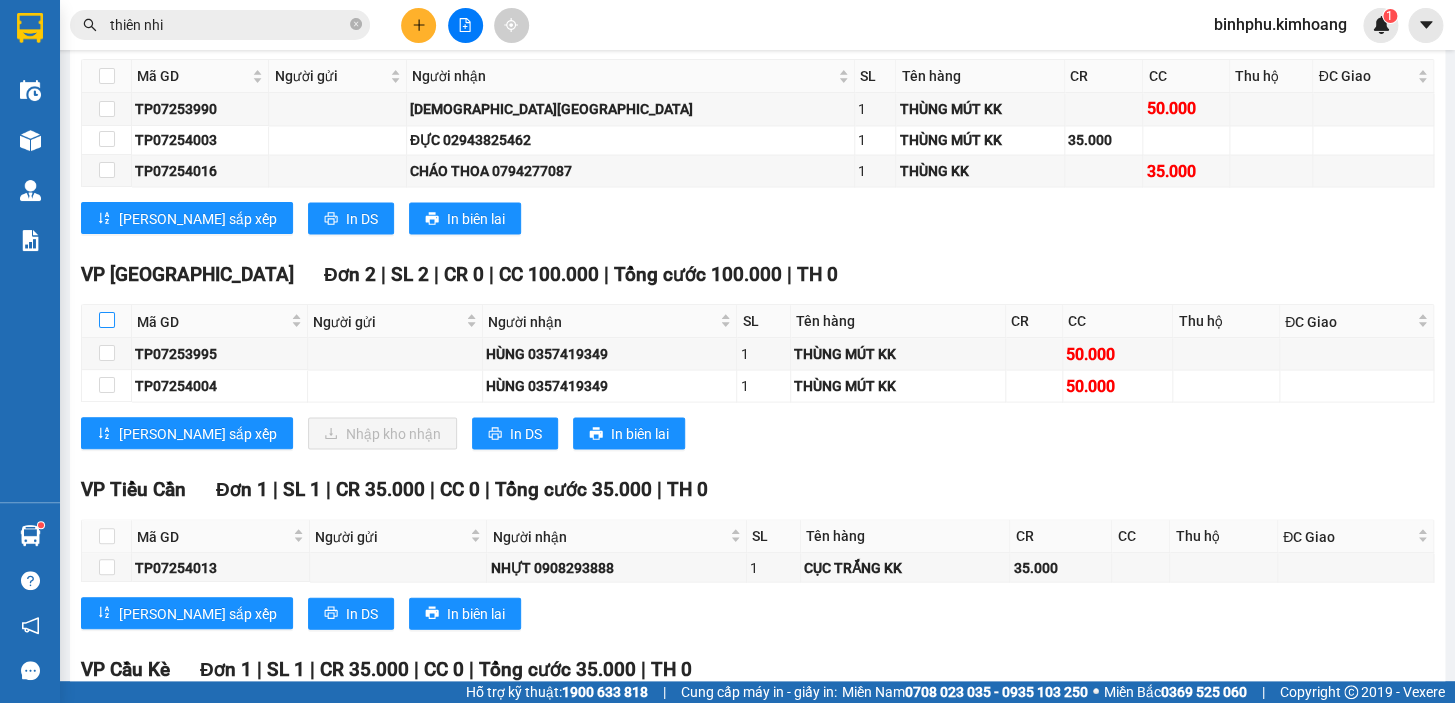 click at bounding box center [107, 320] 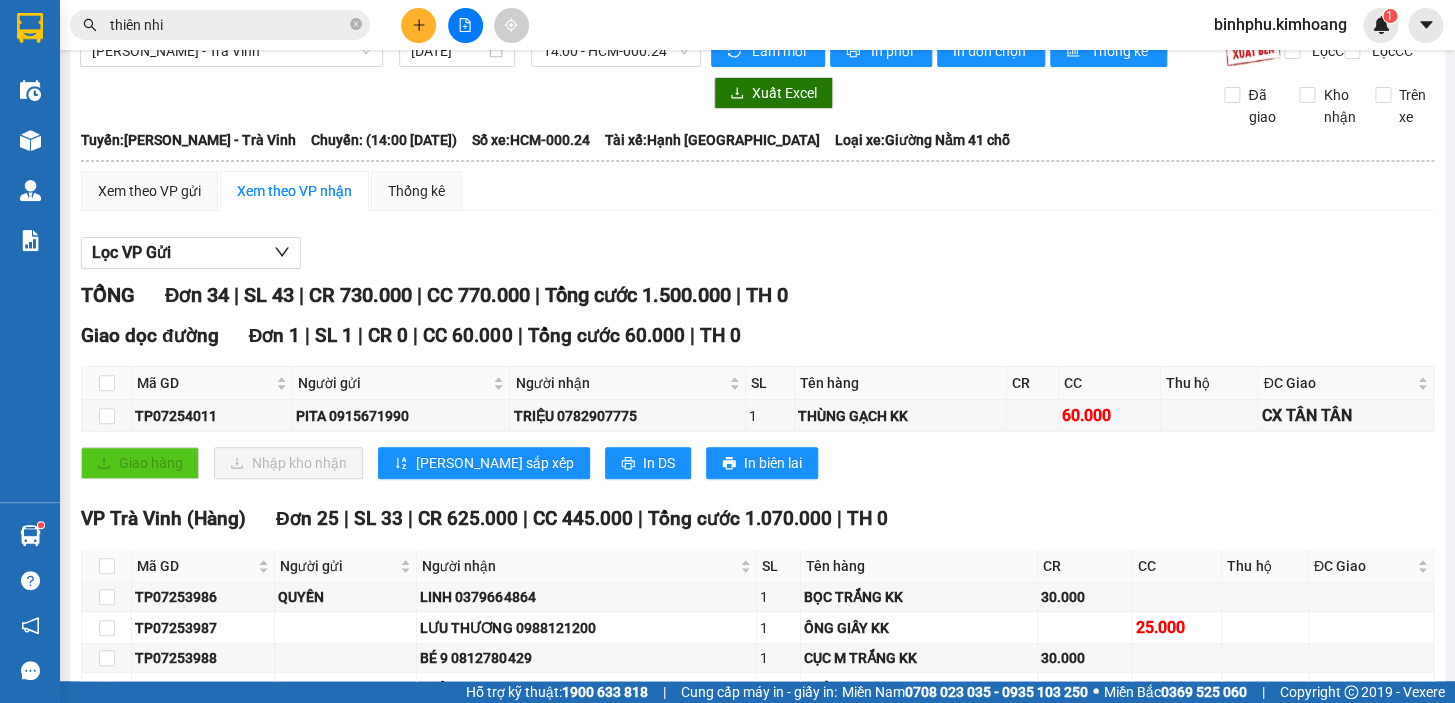 scroll, scrollTop: 0, scrollLeft: 0, axis: both 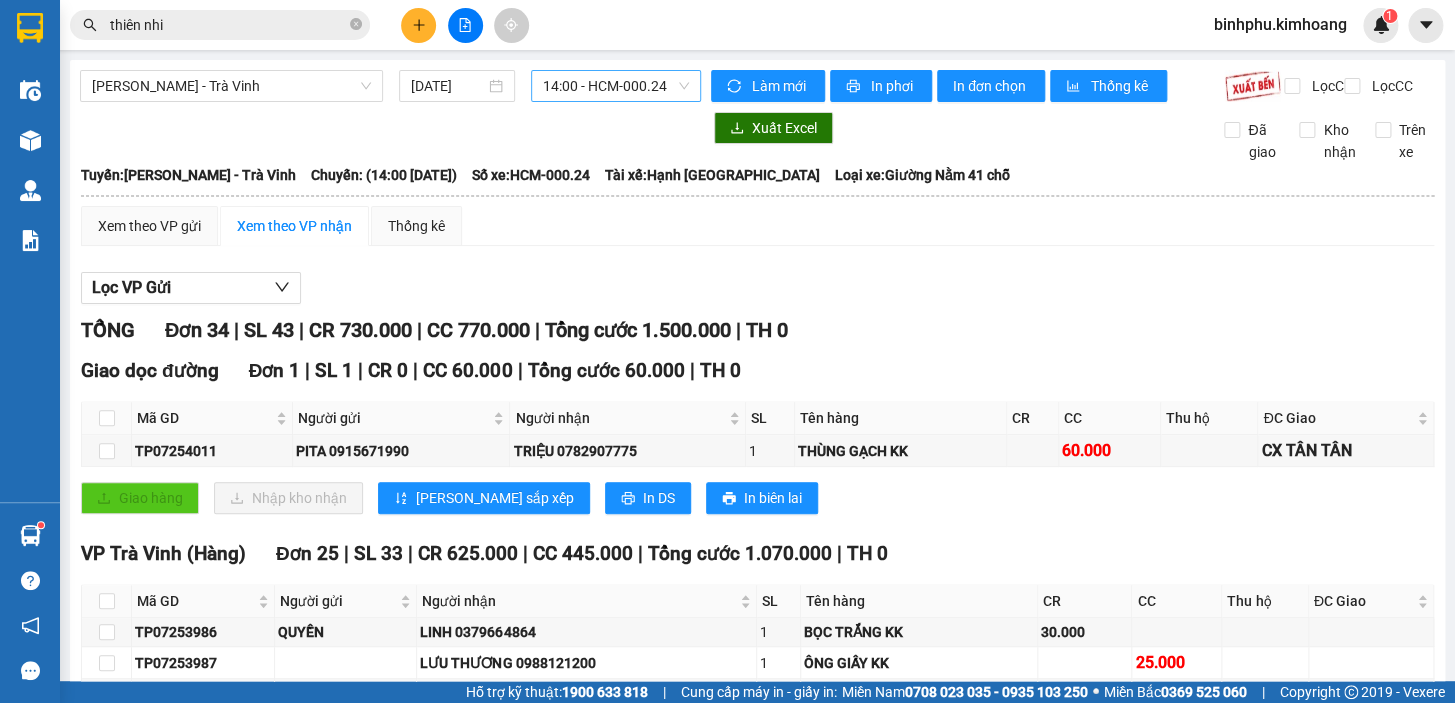 click on "14:00     - HCM-000.24" at bounding box center [616, 86] 